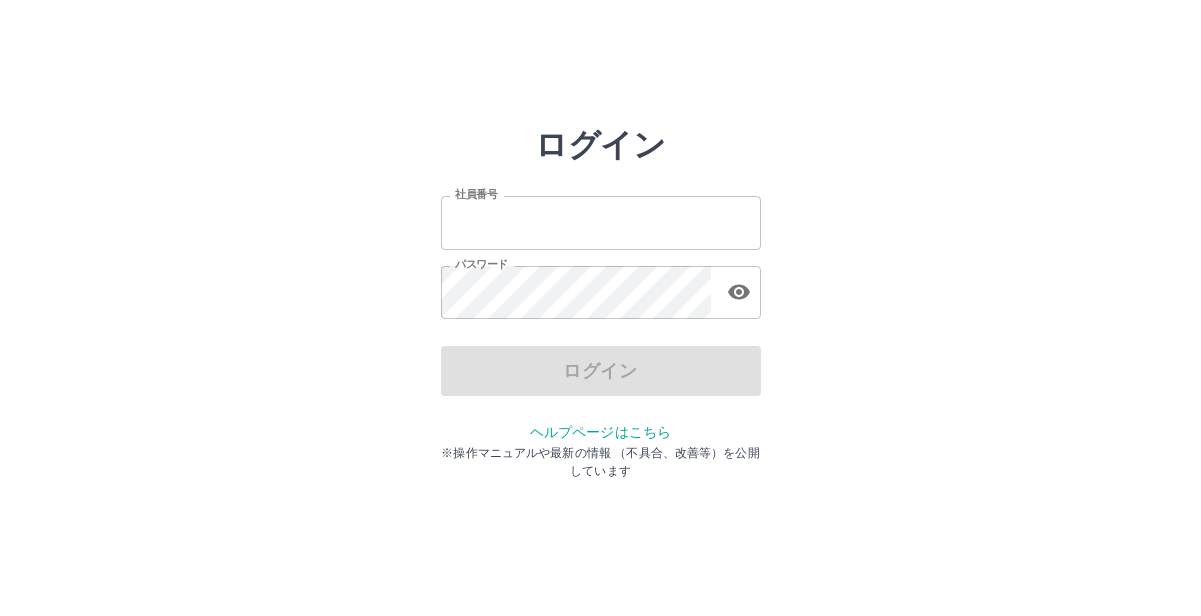 scroll, scrollTop: 0, scrollLeft: 0, axis: both 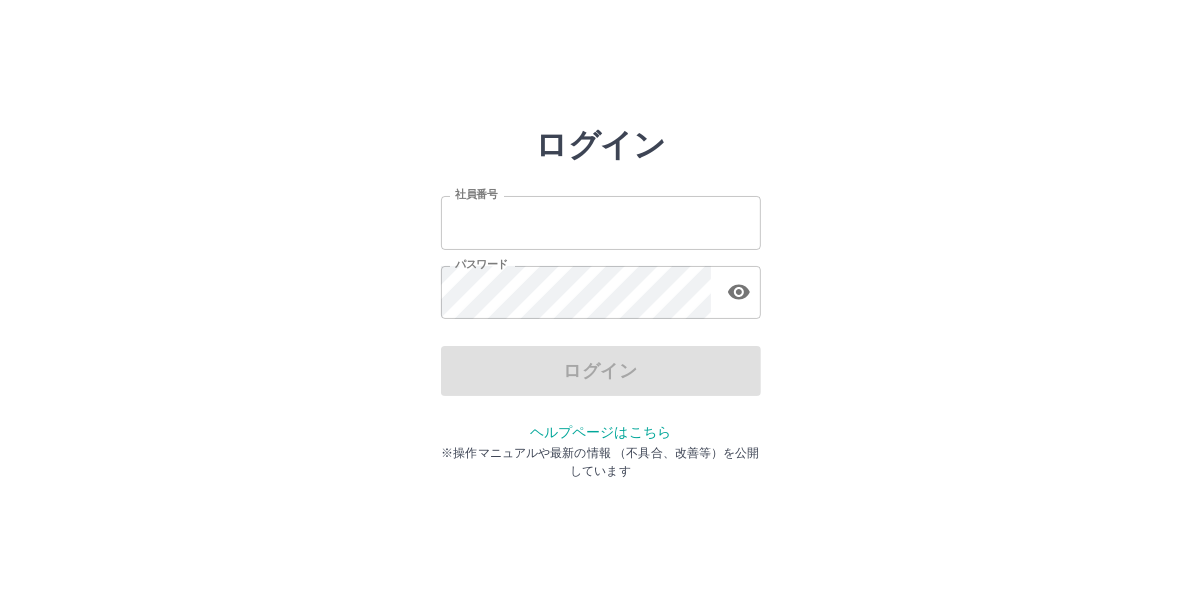 type on "*******" 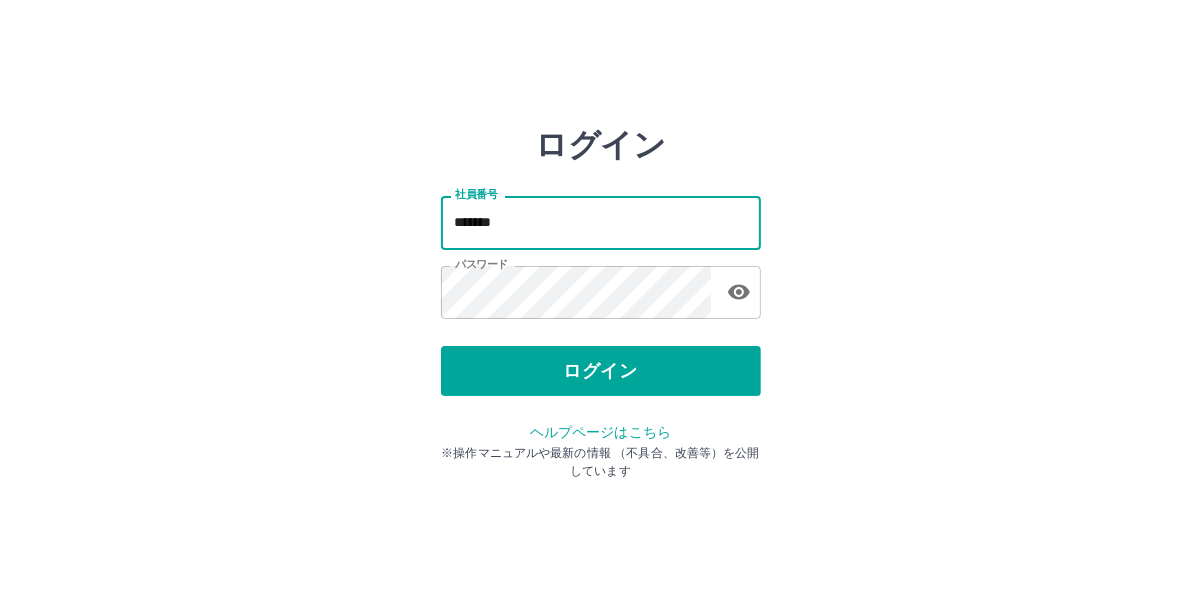 drag, startPoint x: 518, startPoint y: 227, endPoint x: 373, endPoint y: 219, distance: 145.22052 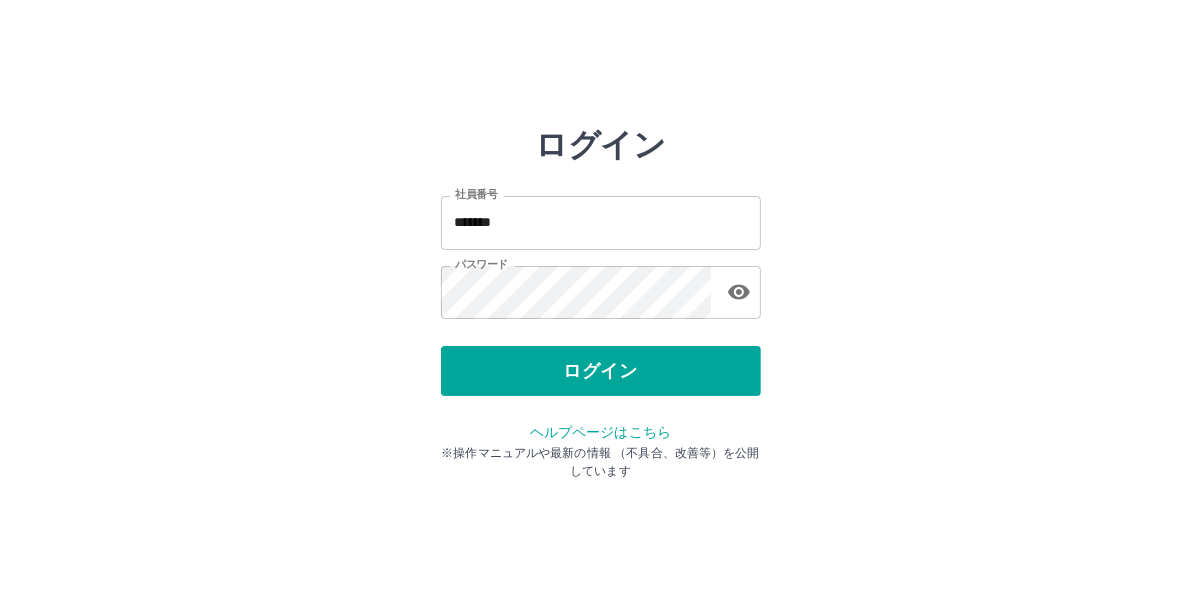 drag, startPoint x: 597, startPoint y: 373, endPoint x: 1064, endPoint y: 646, distance: 540.9418 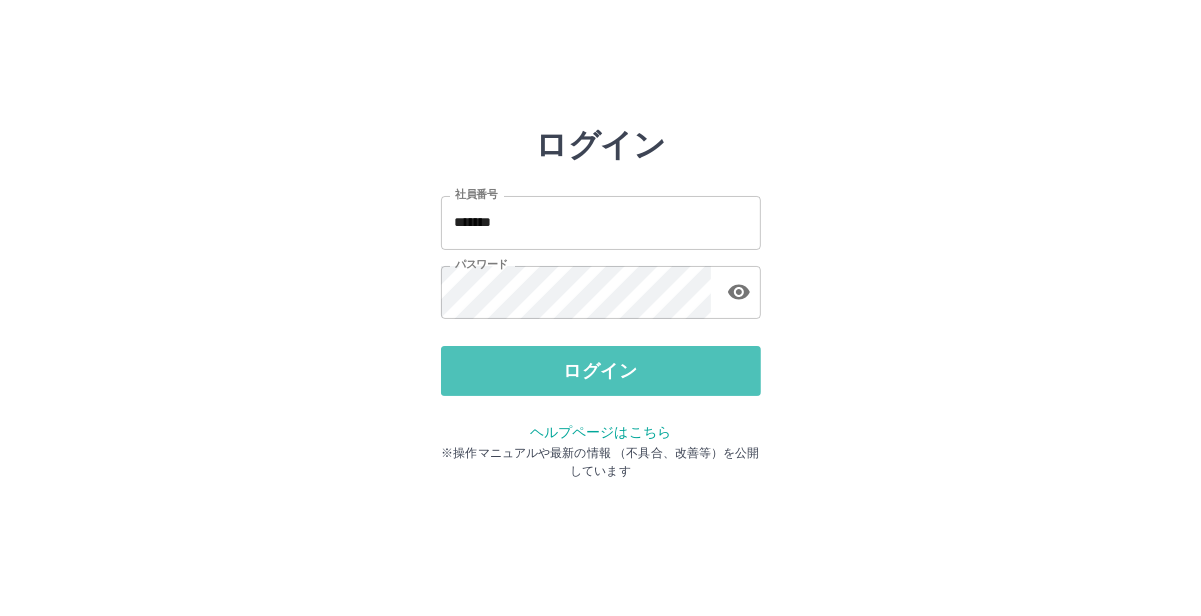 drag, startPoint x: 594, startPoint y: 383, endPoint x: 591, endPoint y: 398, distance: 15.297058 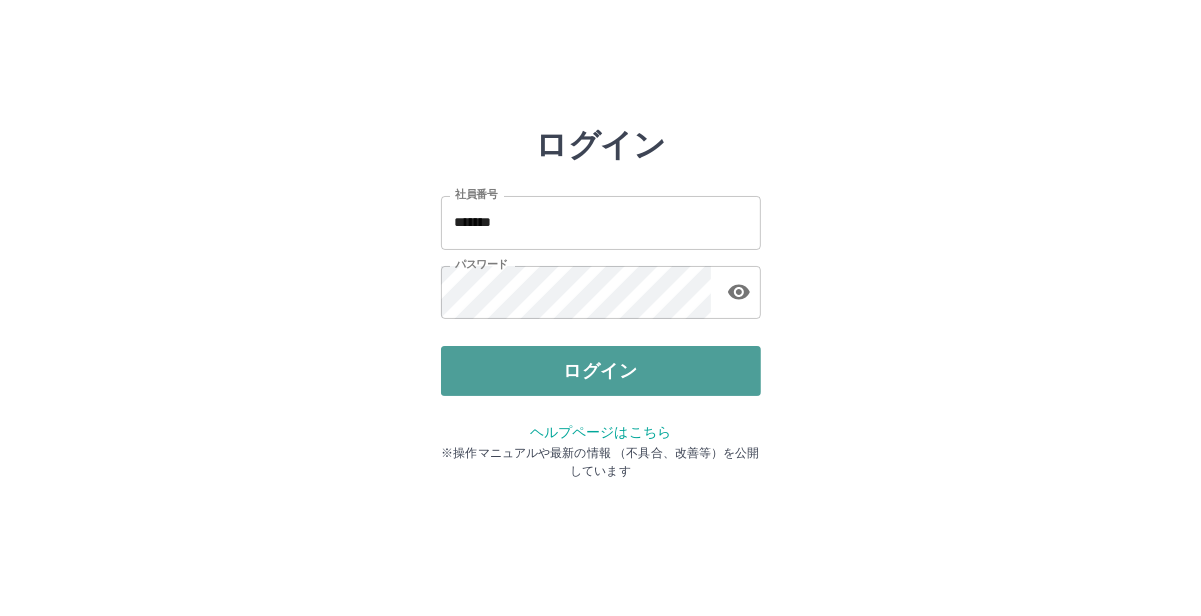 click on "ログイン" at bounding box center (601, 371) 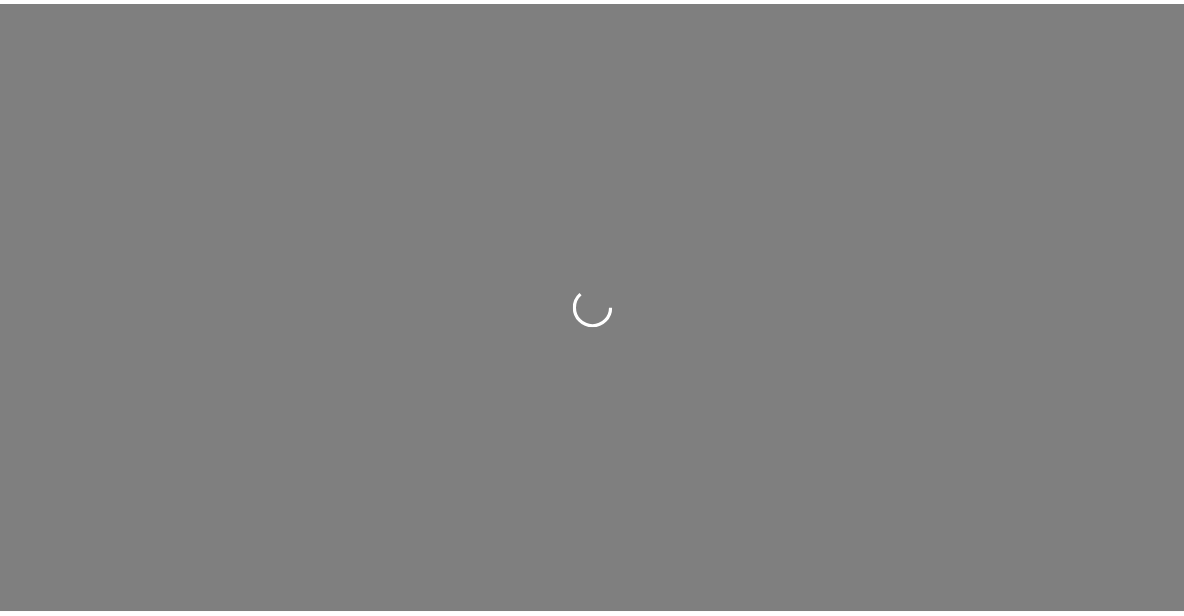 scroll, scrollTop: 0, scrollLeft: 0, axis: both 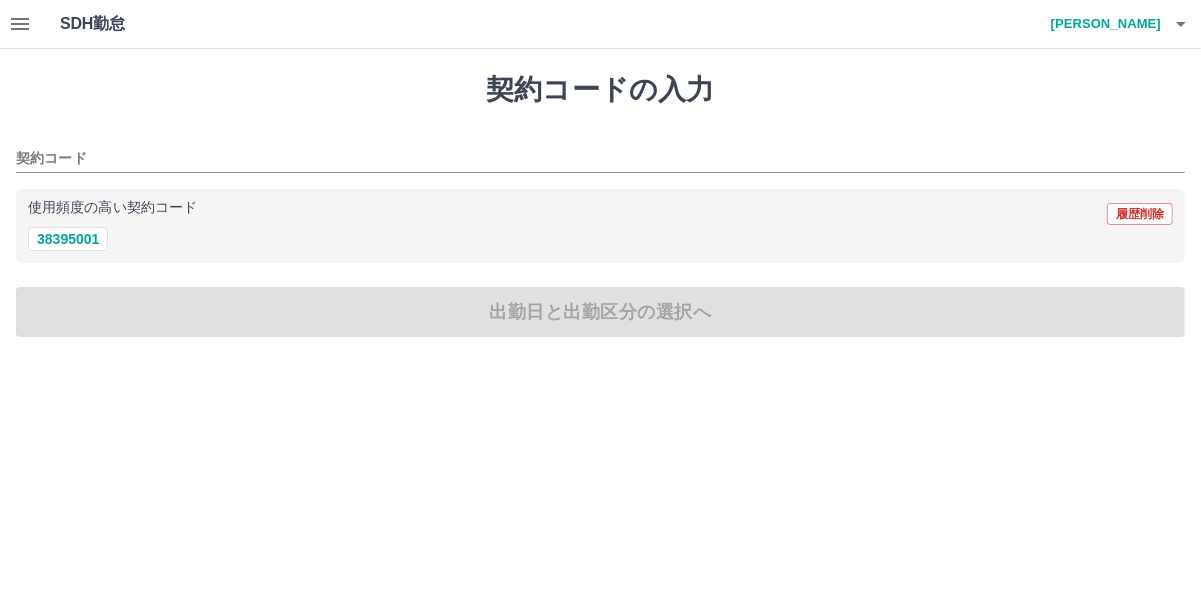 click on "SDH勤怠 柚賀　マサ子 契約コードの入力 契約コード 使用頻度の高い契約コード 履歴削除 38395001 出勤日と出勤区分の選択へ SDH勤怠" at bounding box center [600, 180] 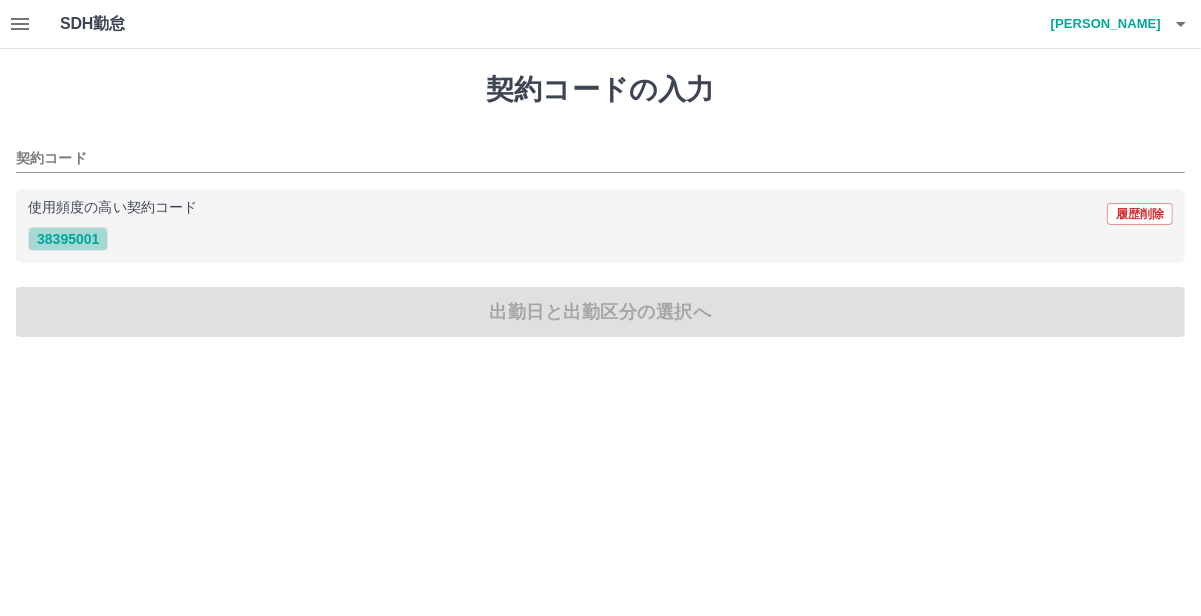click on "38395001" at bounding box center [68, 239] 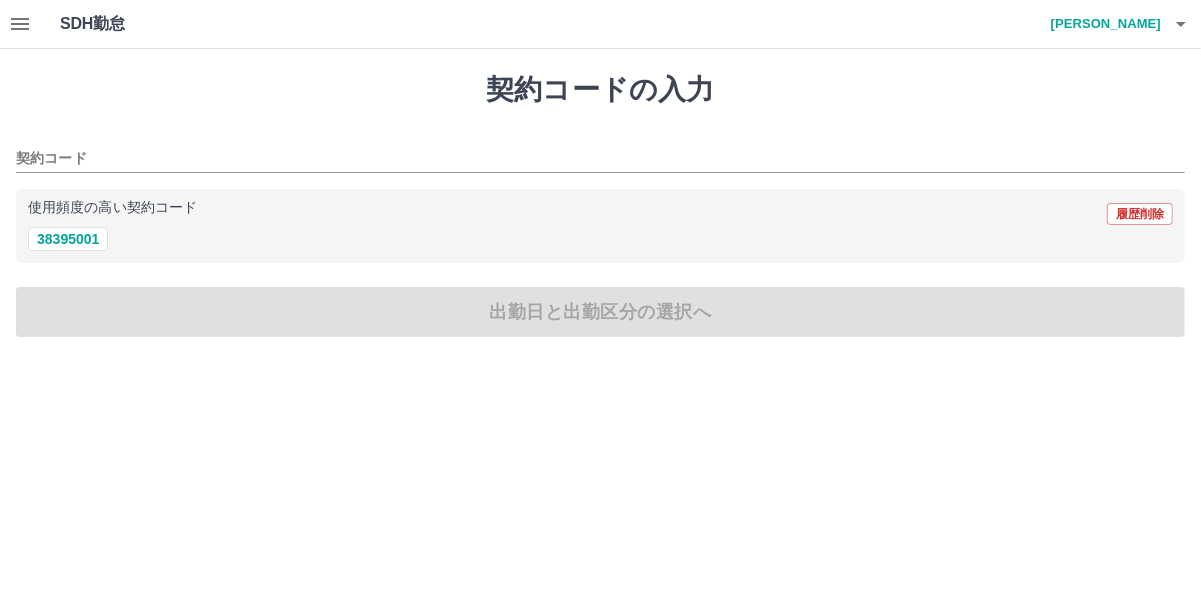 click on "契約コードの入力 契約コード 使用頻度の高い契約コード 履歴削除 38395001 出勤日と出勤区分の選択へ" at bounding box center (600, 205) 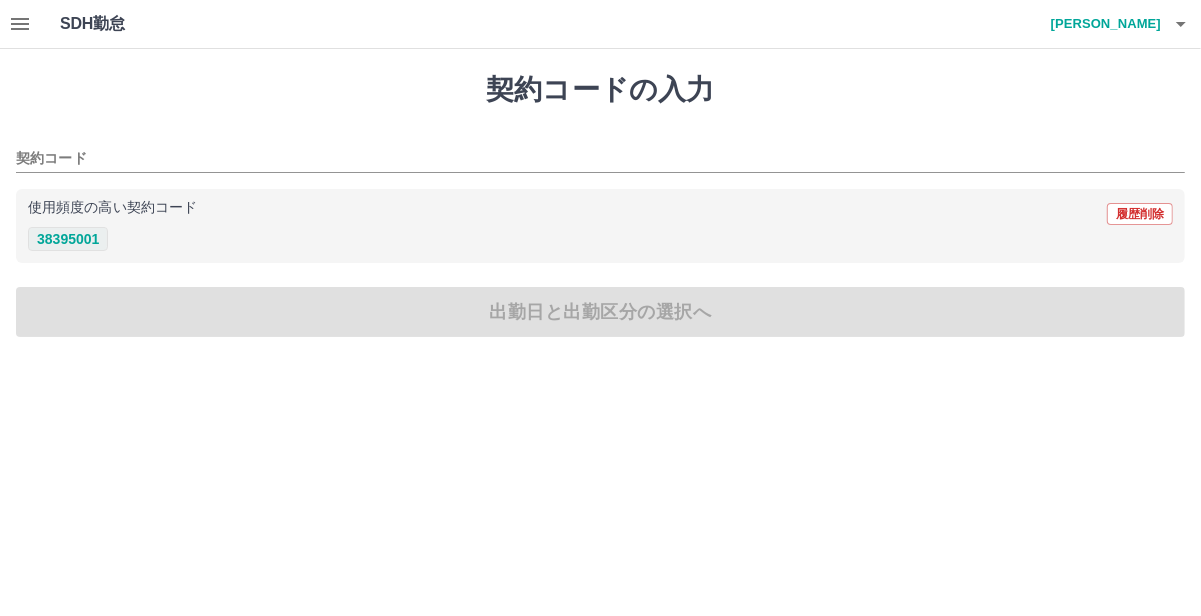 click on "38395001" at bounding box center [68, 239] 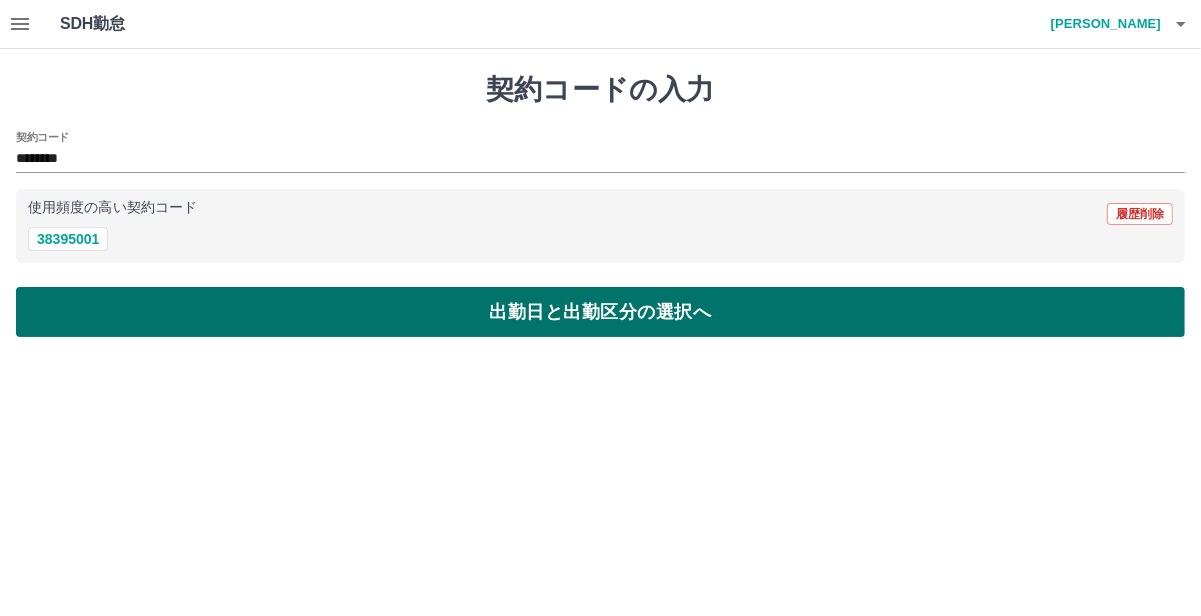 drag, startPoint x: 91, startPoint y: 413, endPoint x: 266, endPoint y: 331, distance: 193.2589 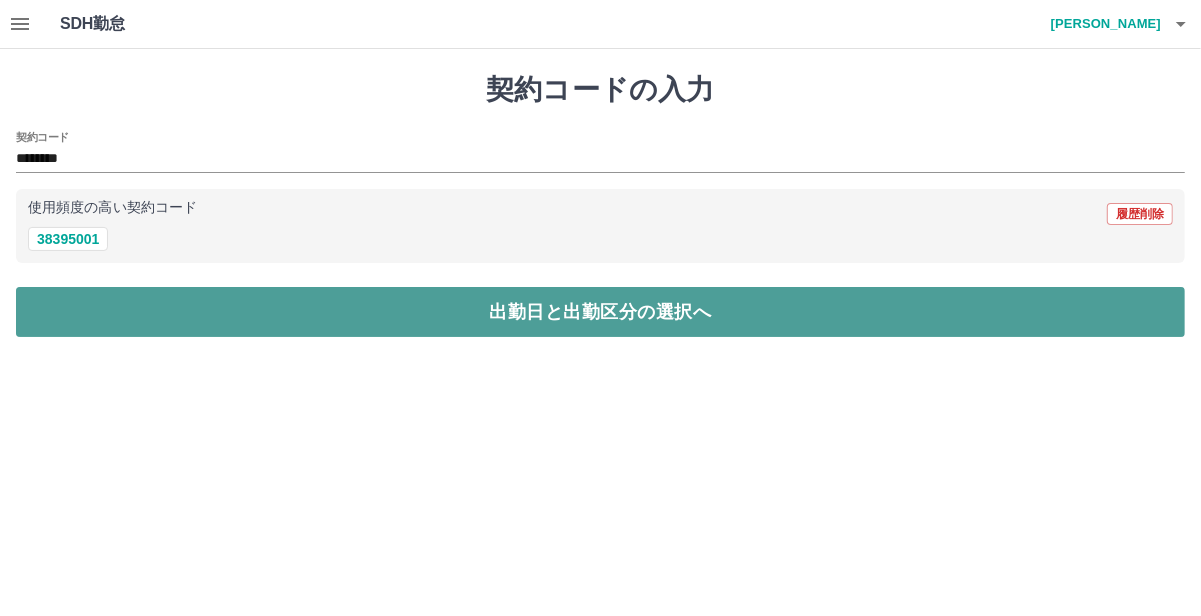 click on "出勤日と出勤区分の選択へ" at bounding box center (600, 312) 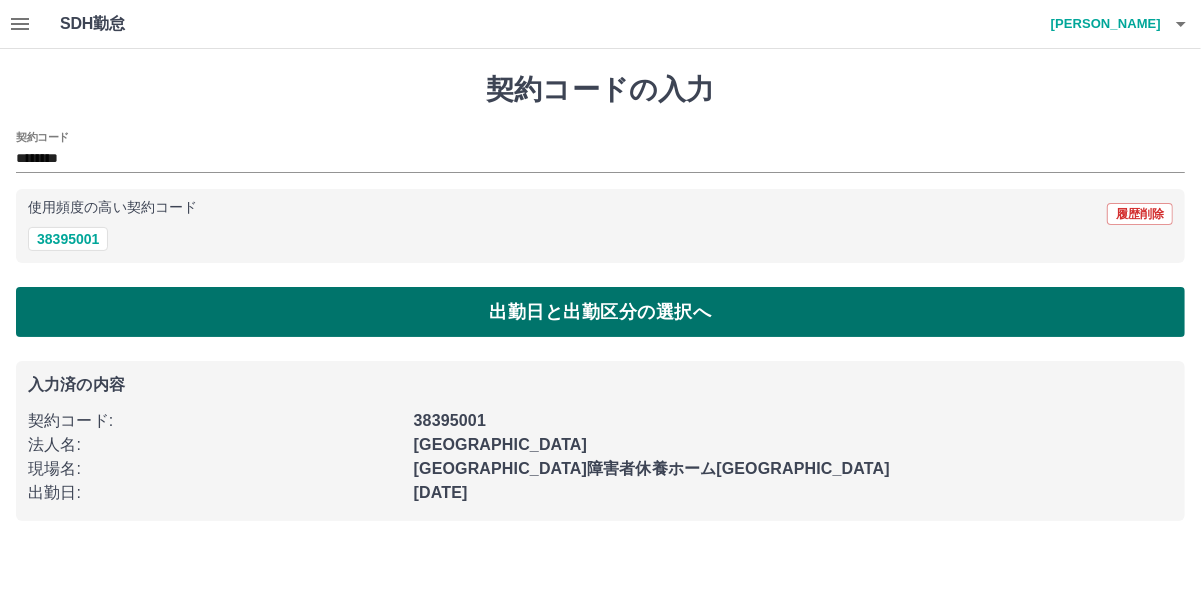 click on "出勤日と出勤区分の選択へ" at bounding box center (600, 312) 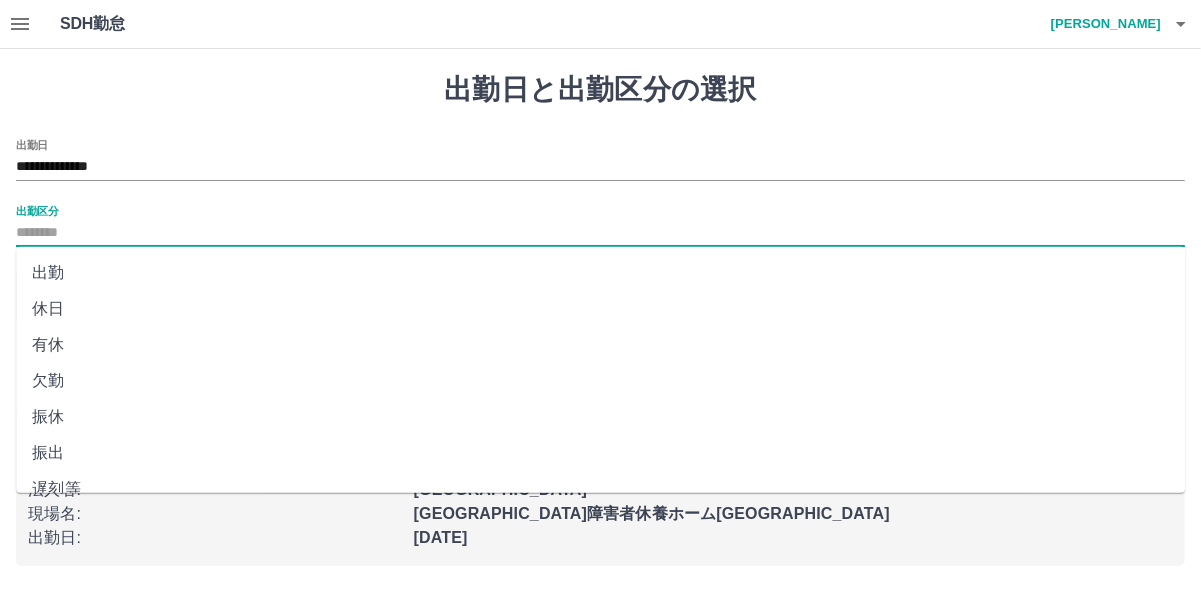 click on "出勤区分" at bounding box center (600, 233) 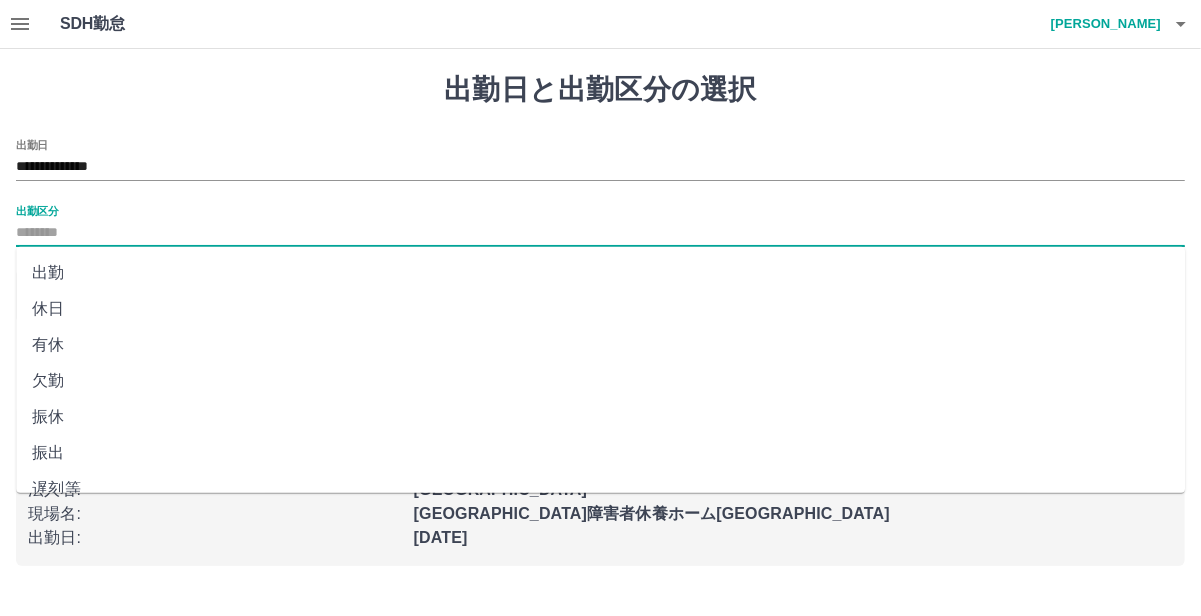 drag, startPoint x: 61, startPoint y: 278, endPoint x: 60, endPoint y: 318, distance: 40.012497 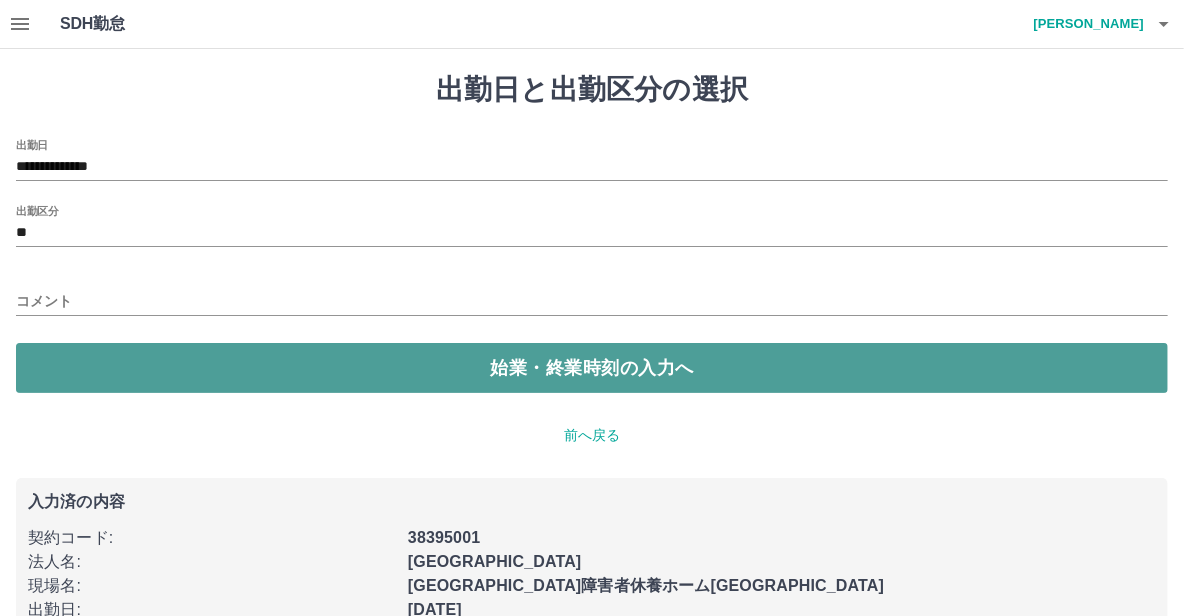 drag, startPoint x: 116, startPoint y: 370, endPoint x: 116, endPoint y: 387, distance: 17 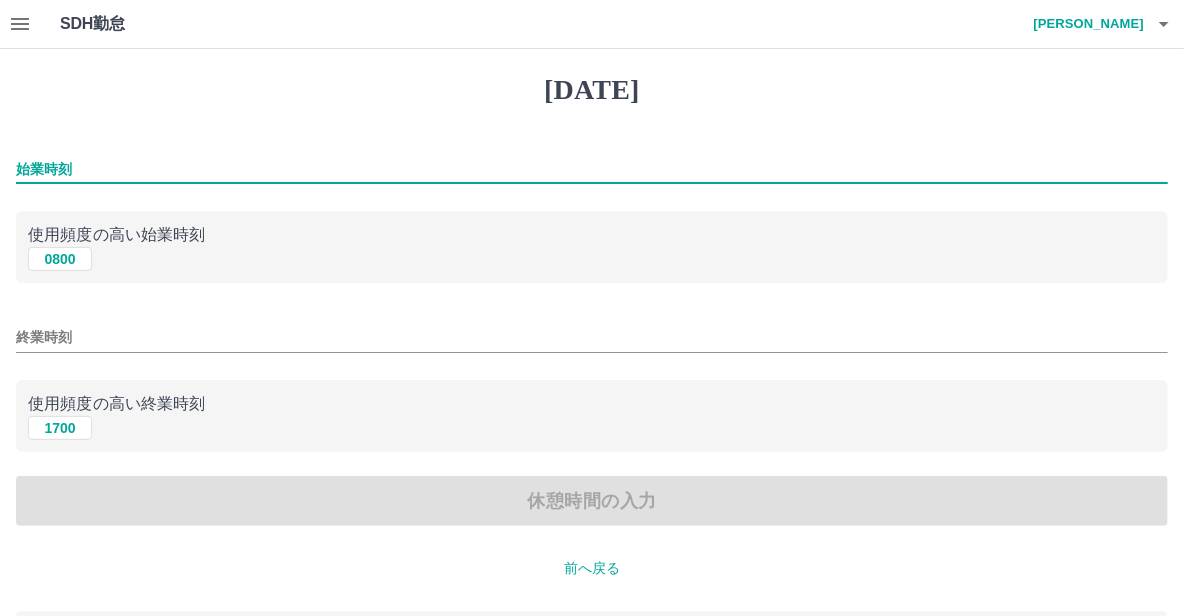 click on "始業時刻" at bounding box center (592, 169) 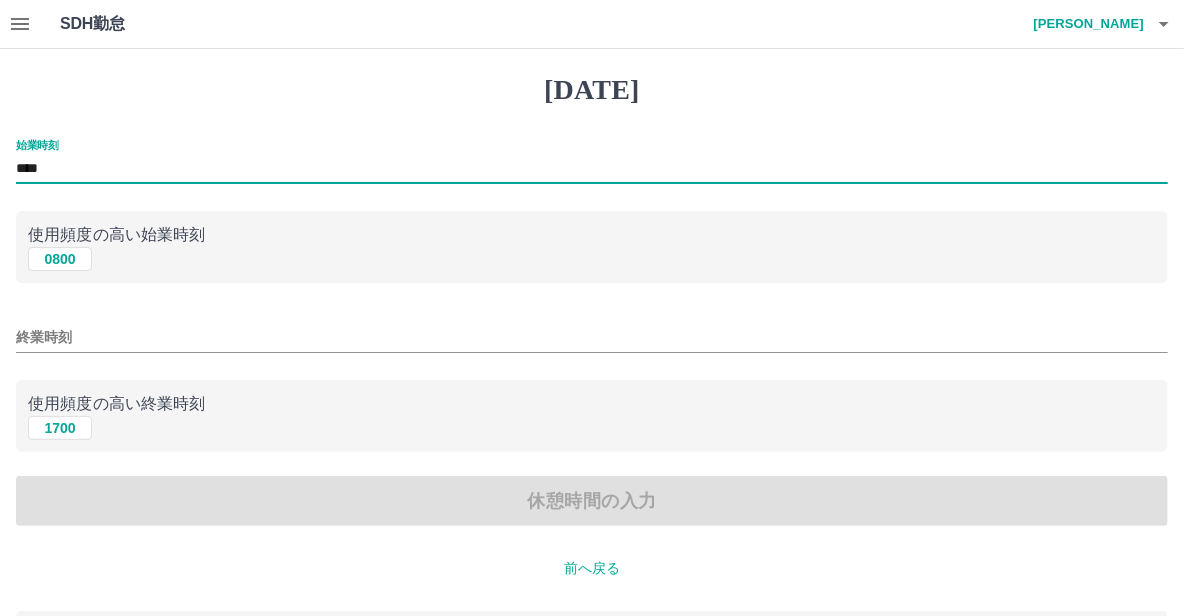 type on "****" 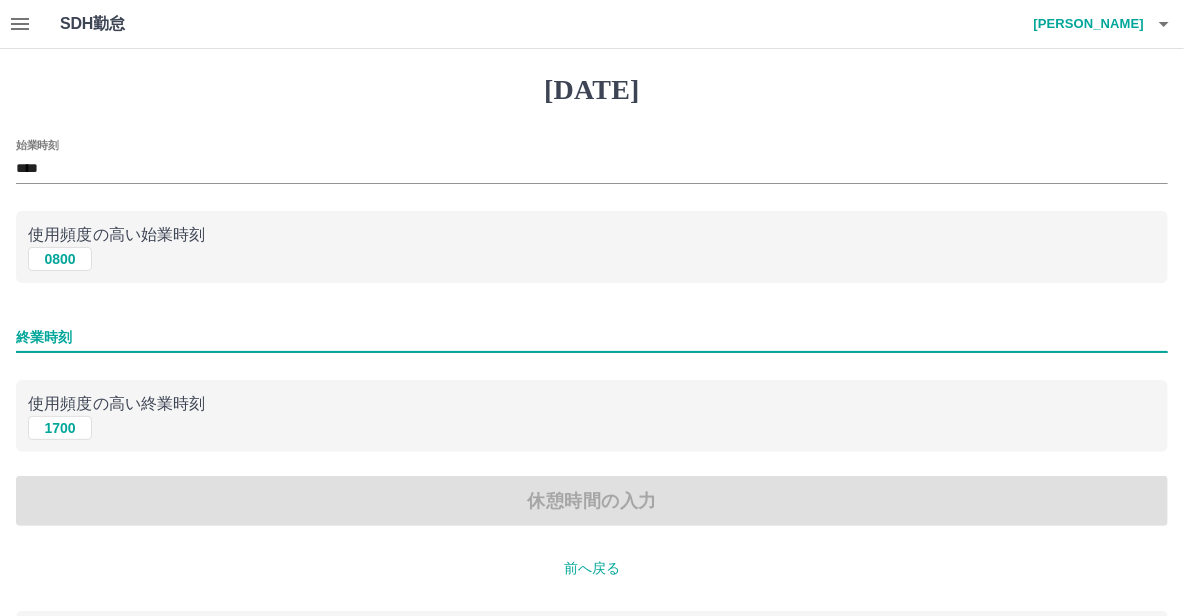 click on "終業時刻" at bounding box center (592, 337) 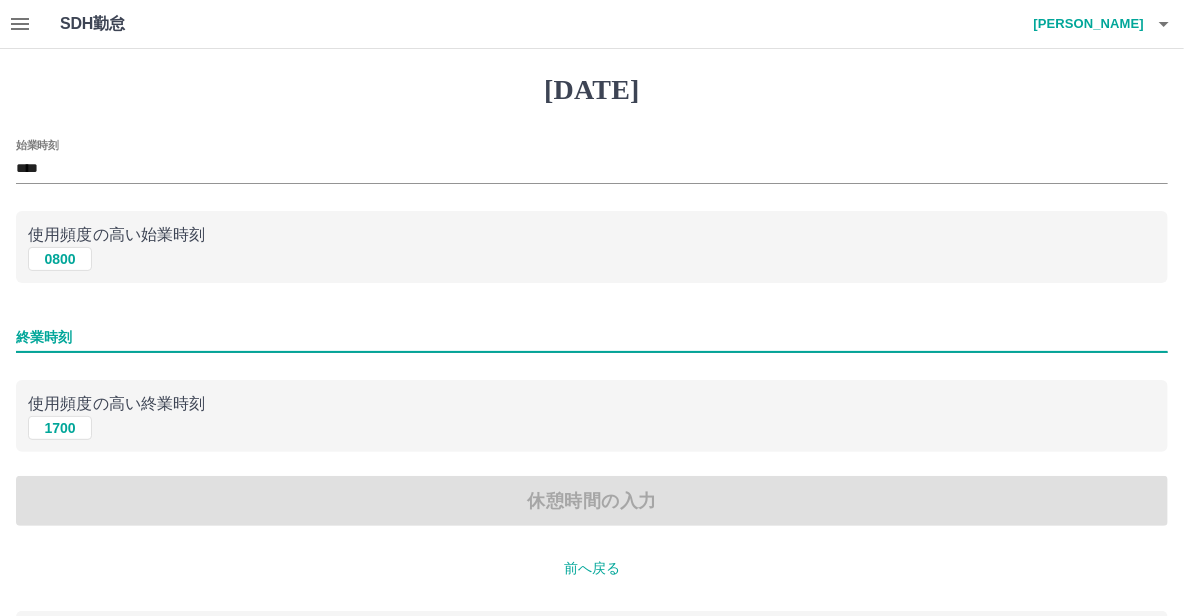click on "終業時刻" at bounding box center (592, 337) 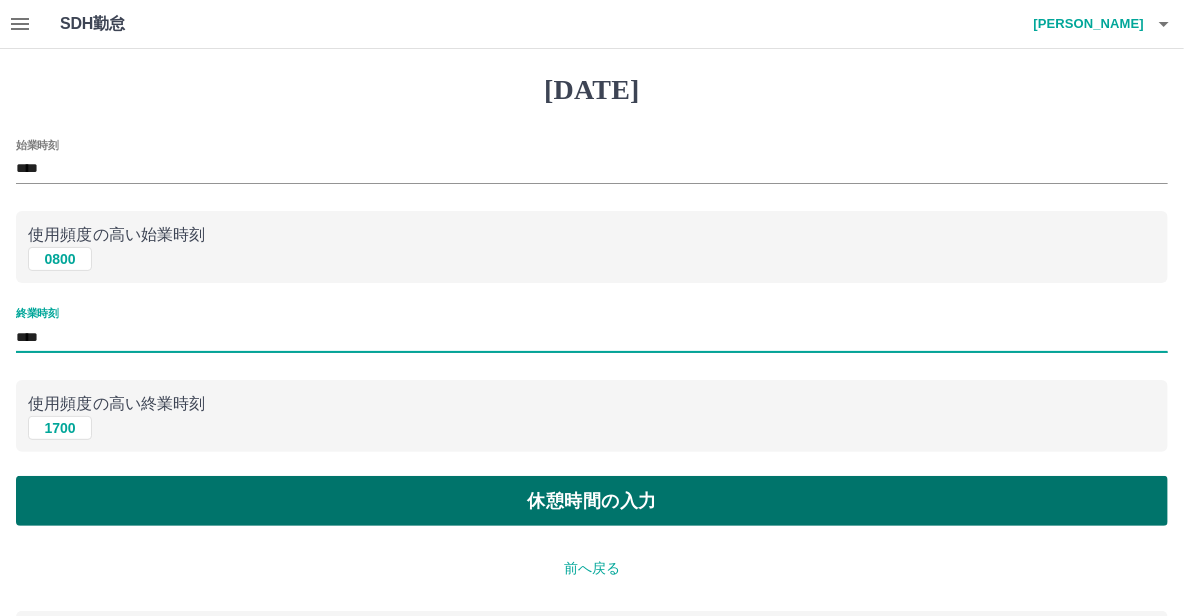 type on "****" 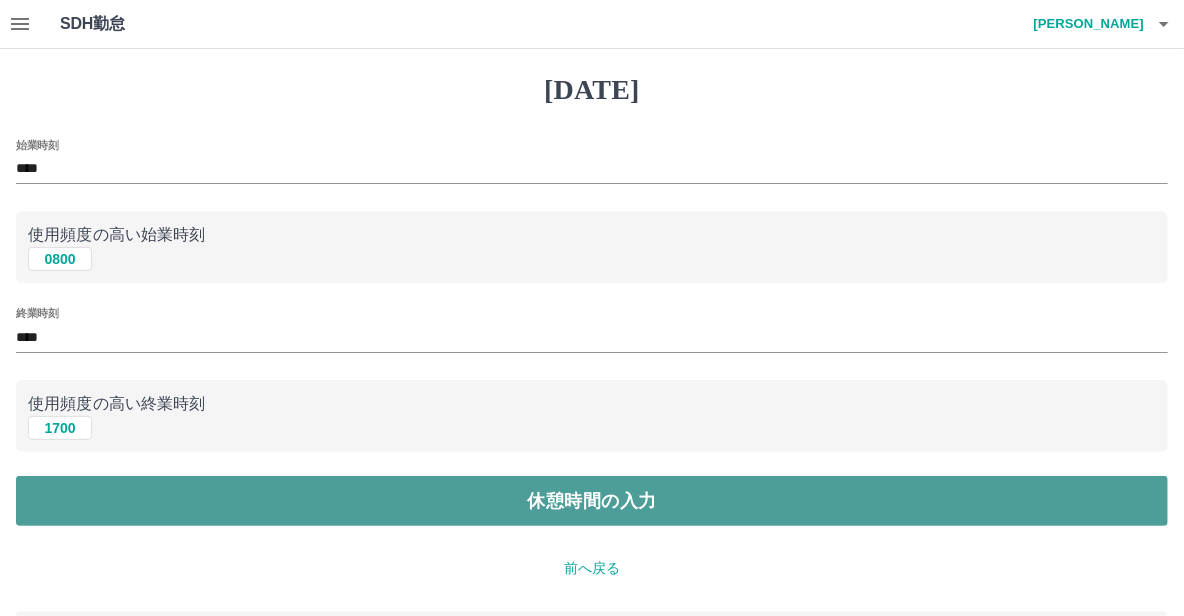 click on "休憩時間の入力" at bounding box center [592, 501] 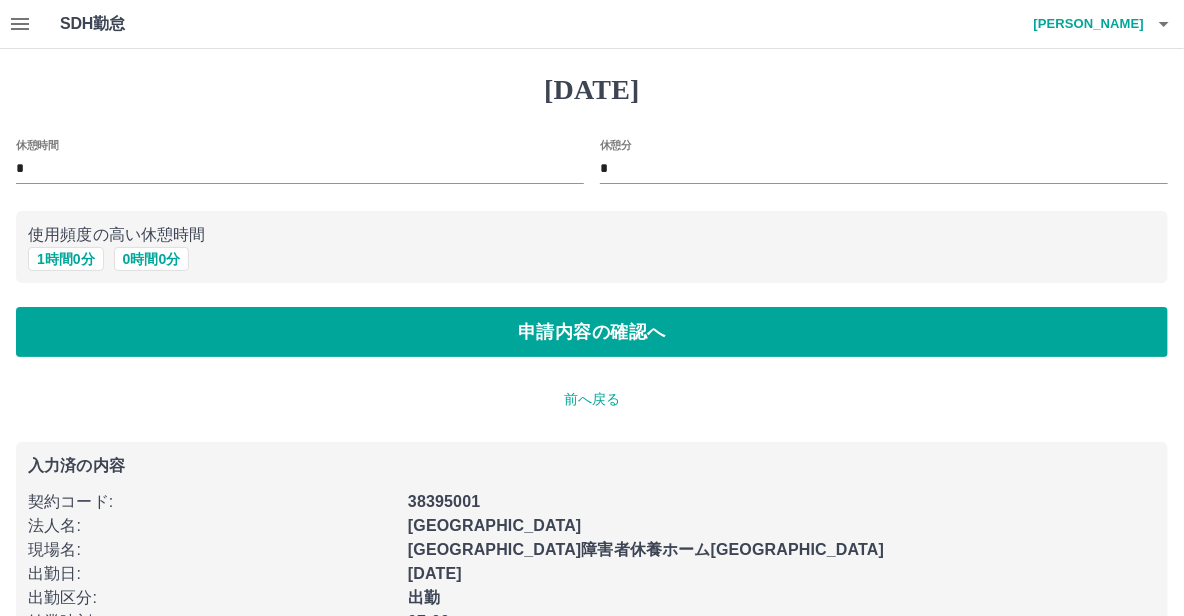 drag, startPoint x: 20, startPoint y: 267, endPoint x: 20, endPoint y: 278, distance: 11 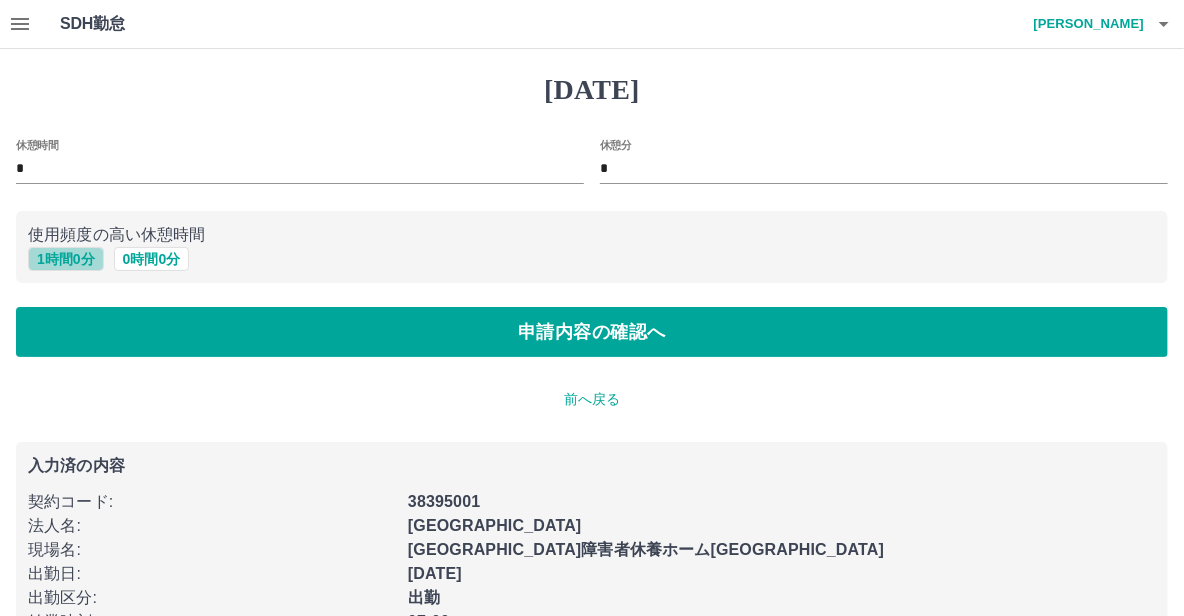 click on "1 時間 0 分" at bounding box center [66, 259] 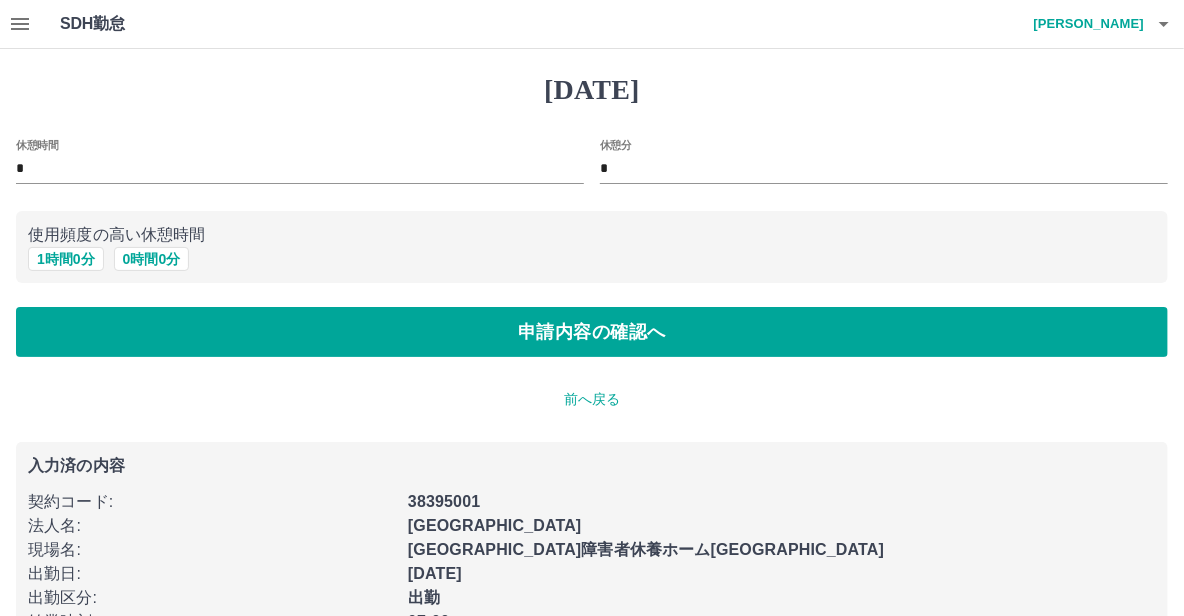 click on "休憩時間 * 休憩分 * 使用頻度の高い休憩時間 1 時間 0 分 0 時間 0 分 申請内容の確認へ" at bounding box center (592, 248) 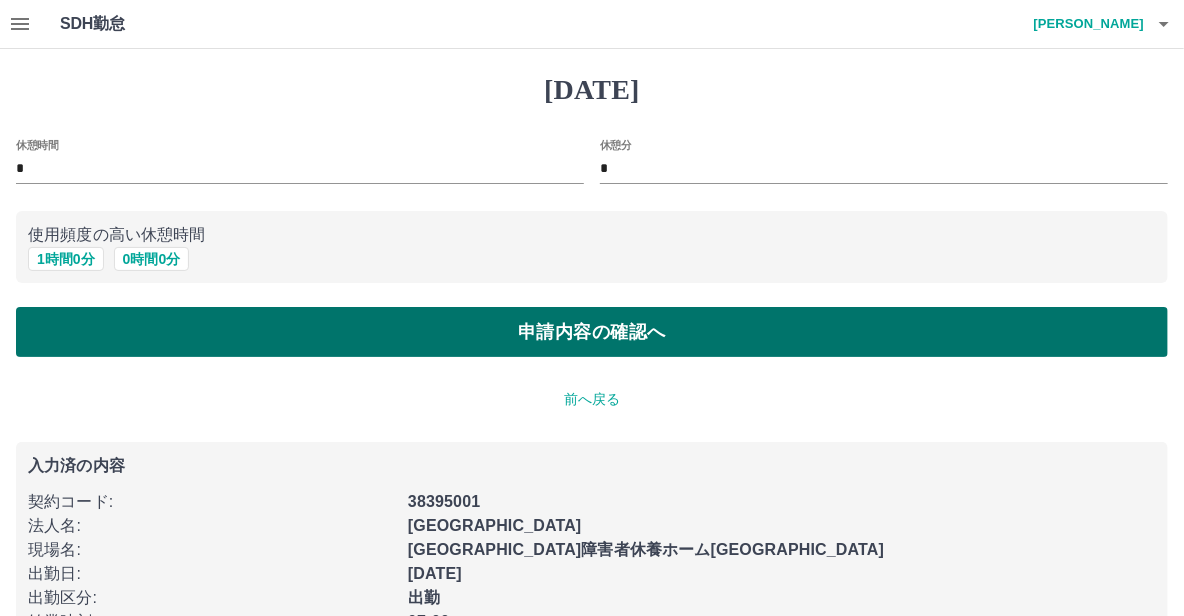 click on "申請内容の確認へ" at bounding box center (592, 332) 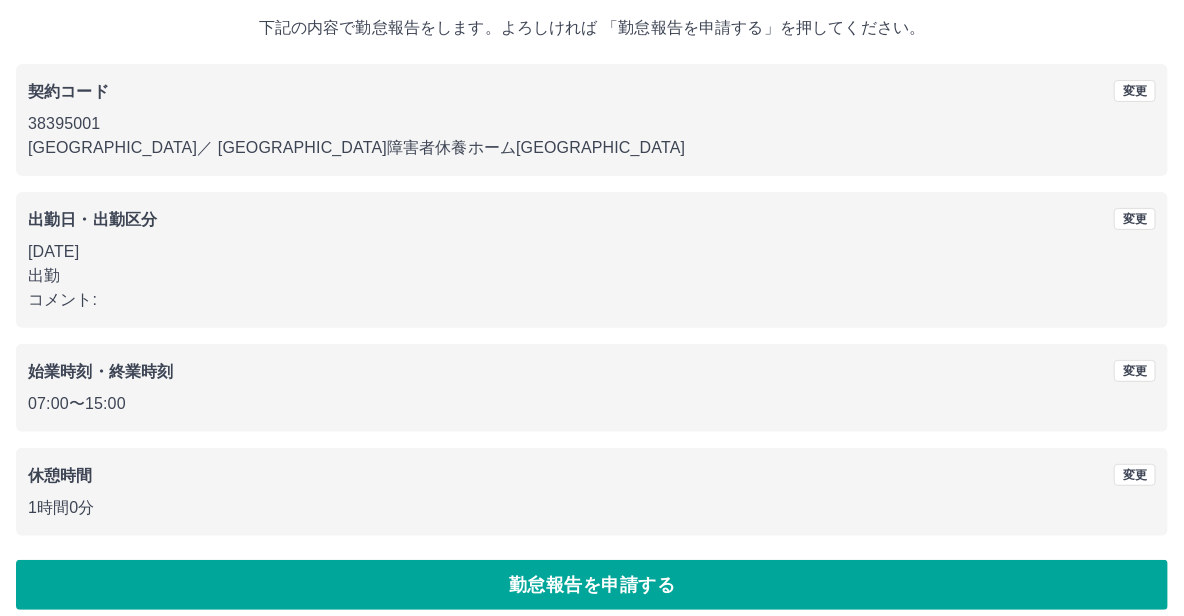 scroll, scrollTop: 131, scrollLeft: 0, axis: vertical 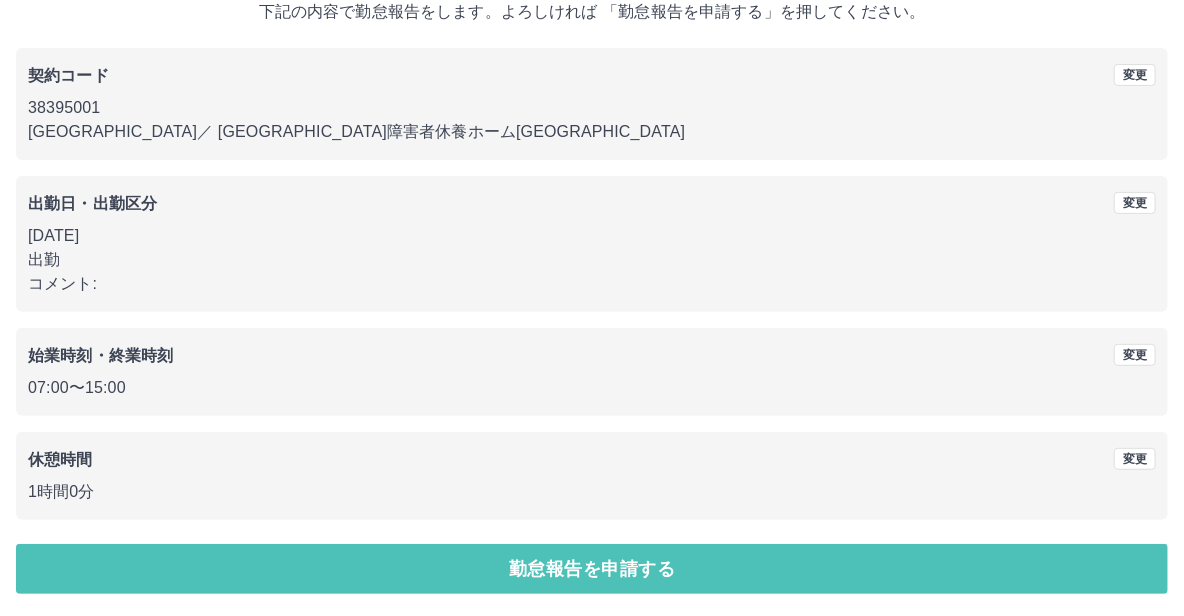 click on "勤怠報告を申請する" at bounding box center [592, 569] 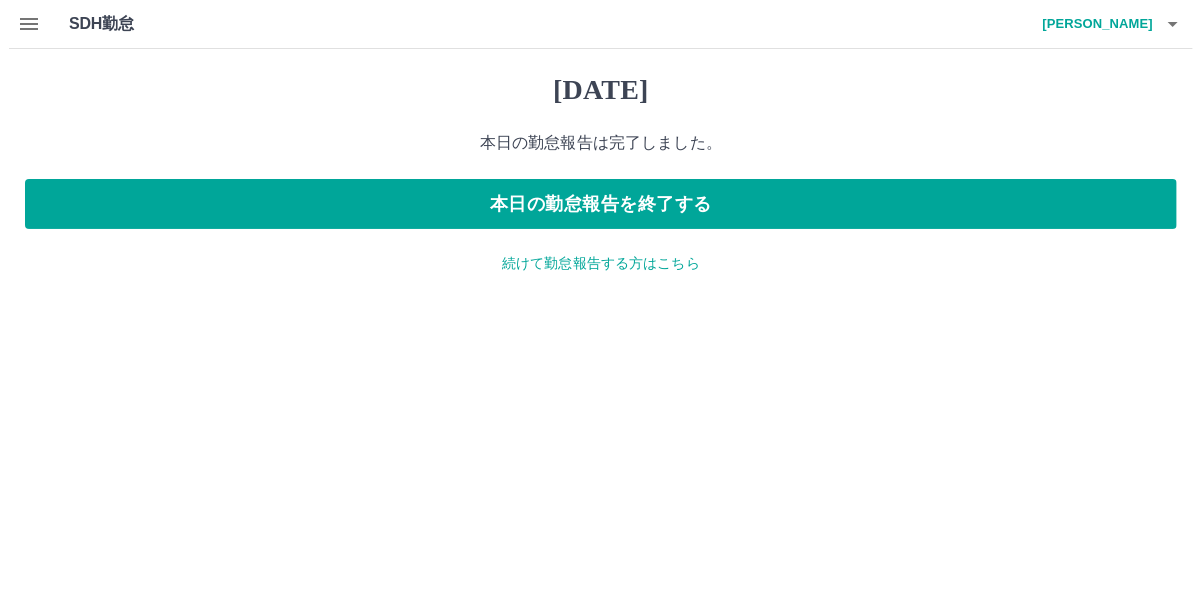 scroll, scrollTop: 0, scrollLeft: 0, axis: both 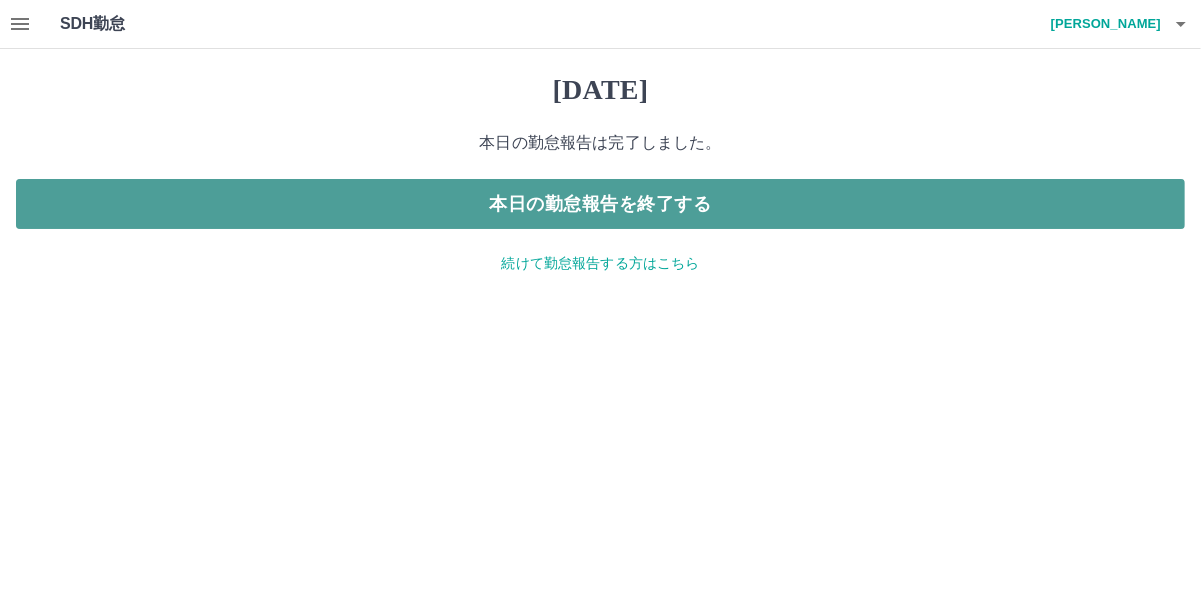 click on "本日の勤怠報告を終了する" at bounding box center (600, 204) 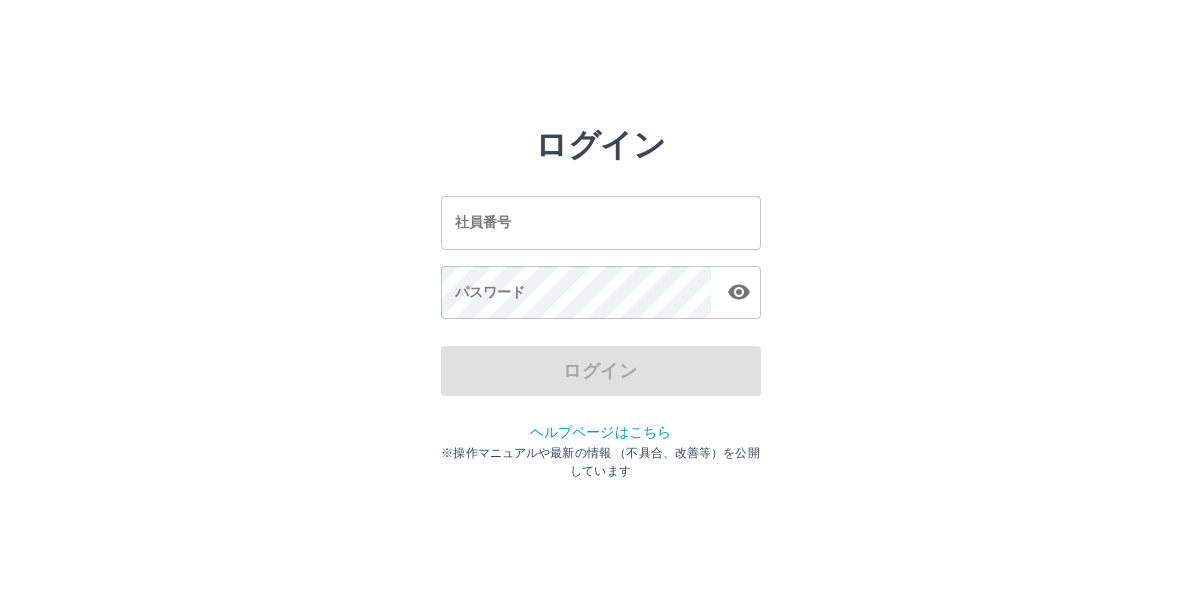 scroll, scrollTop: 0, scrollLeft: 0, axis: both 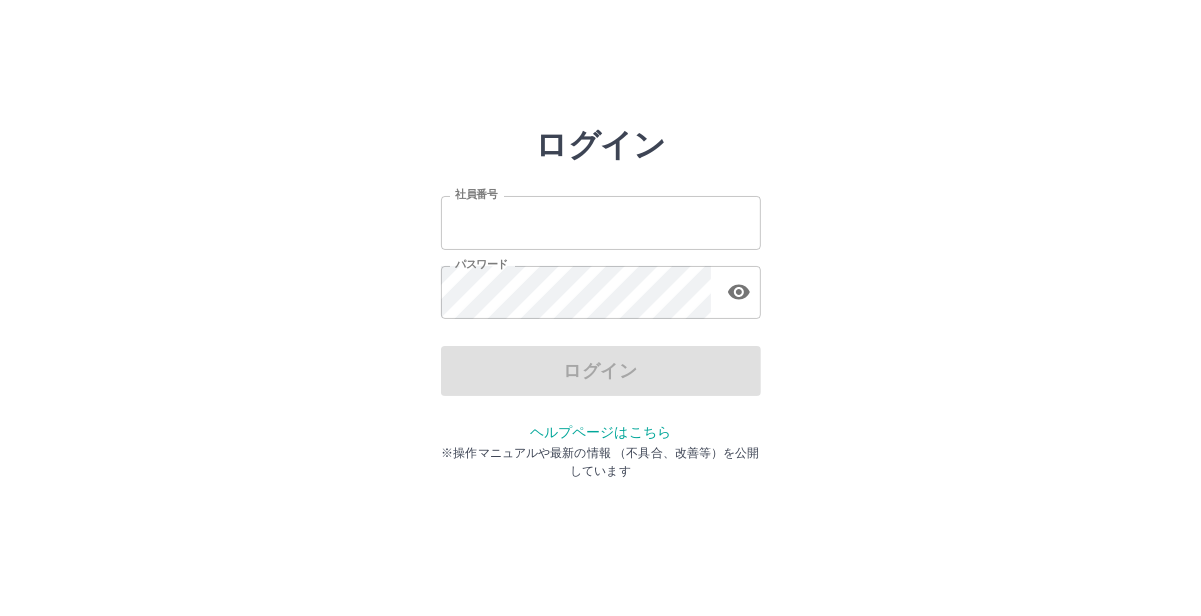 type on "*******" 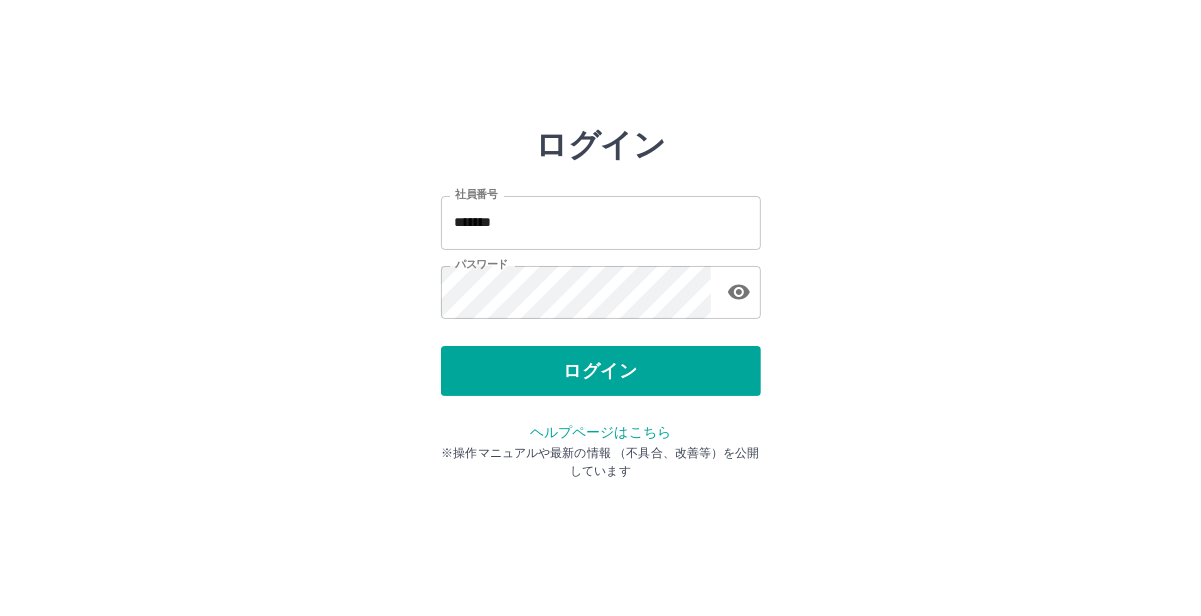 click on "ログイン" at bounding box center [601, 371] 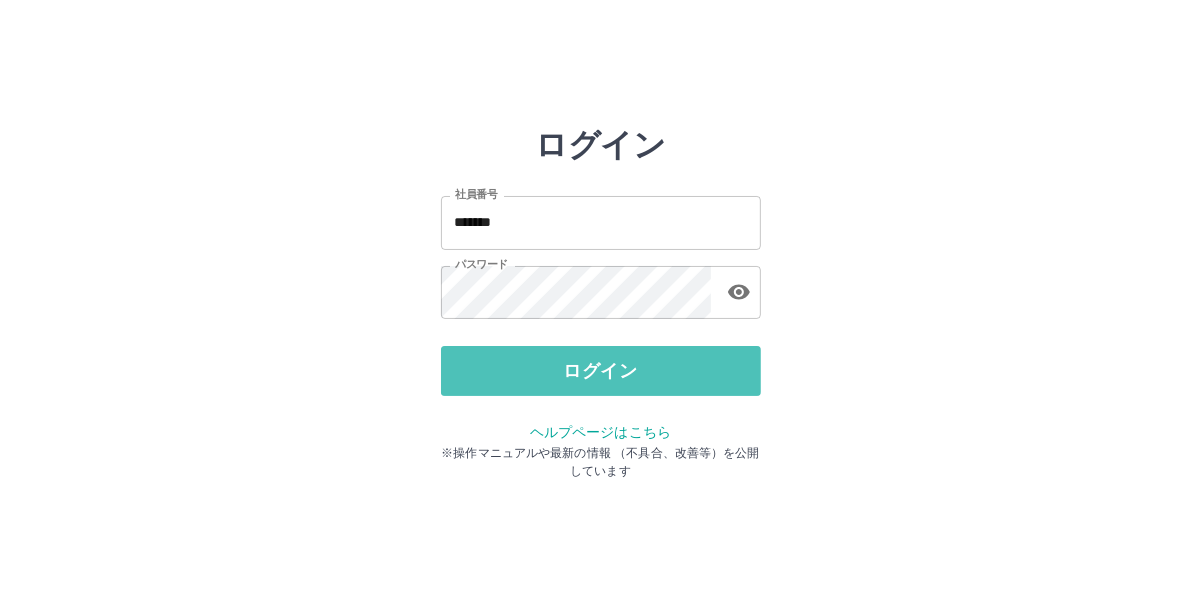 click on "ログイン" at bounding box center (601, 371) 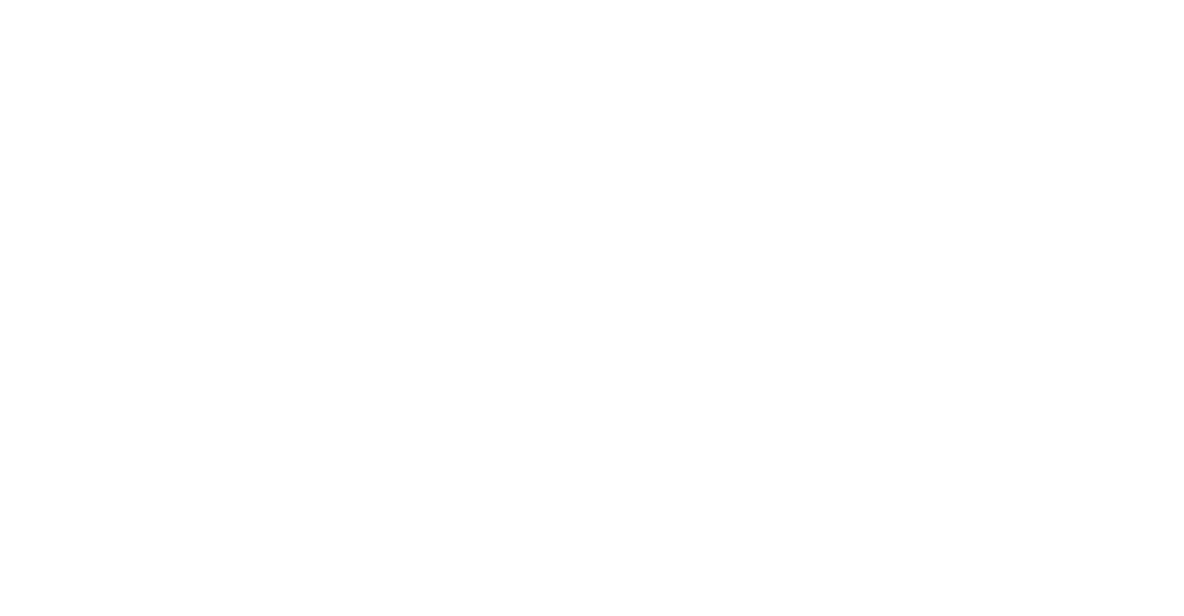 scroll, scrollTop: 0, scrollLeft: 0, axis: both 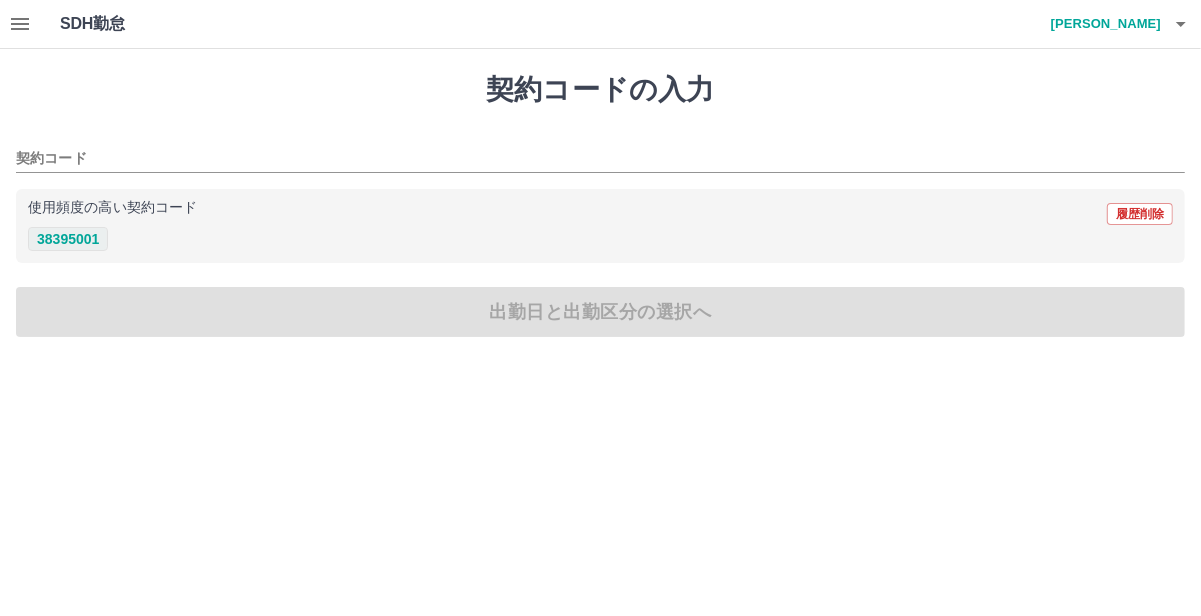 click on "38395001" at bounding box center (68, 239) 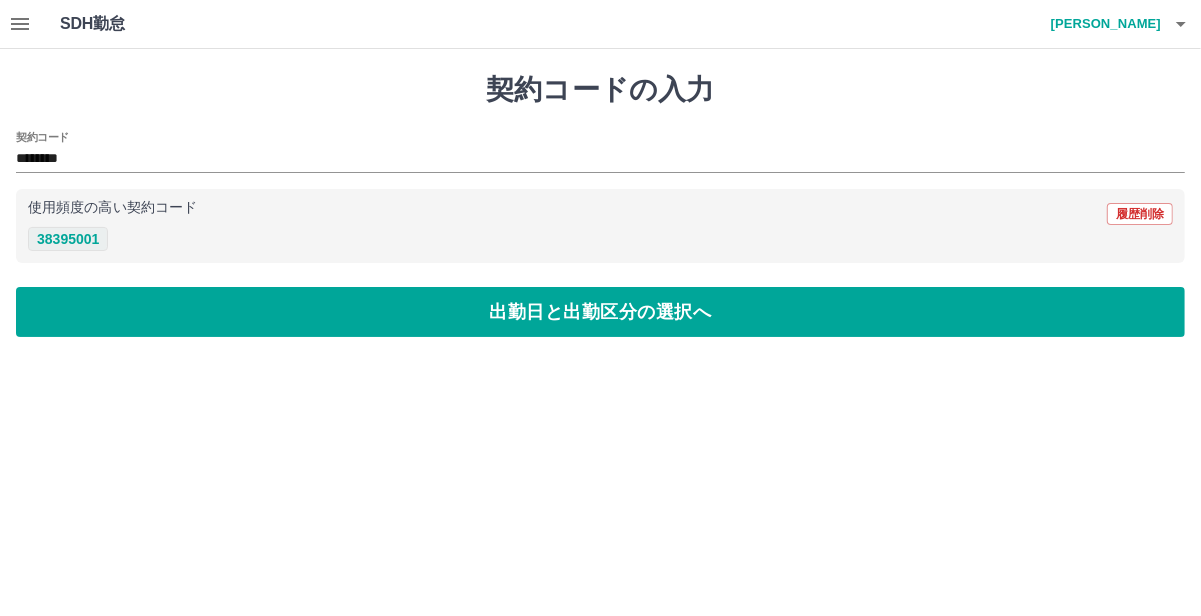 type on "********" 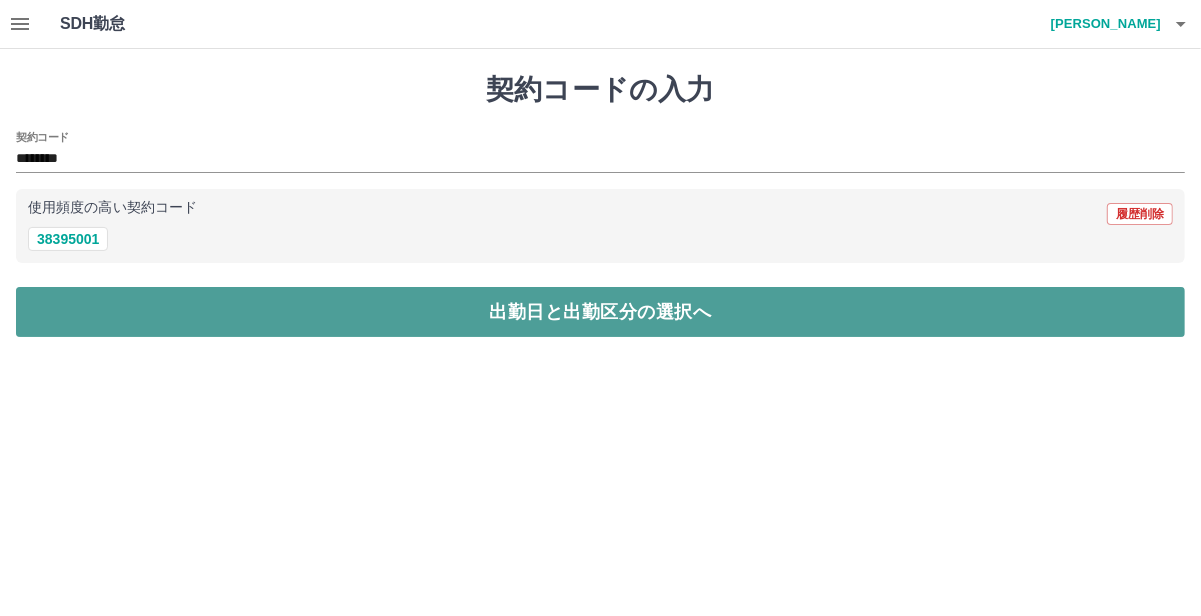 click on "出勤日と出勤区分の選択へ" at bounding box center [600, 312] 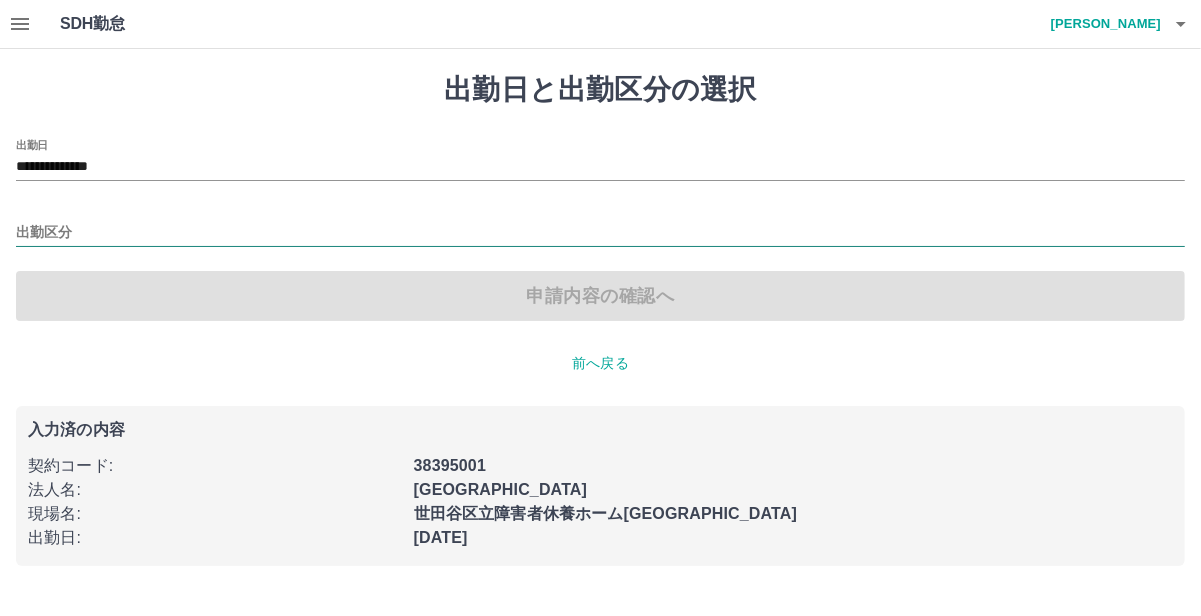 click on "出勤区分" at bounding box center [600, 233] 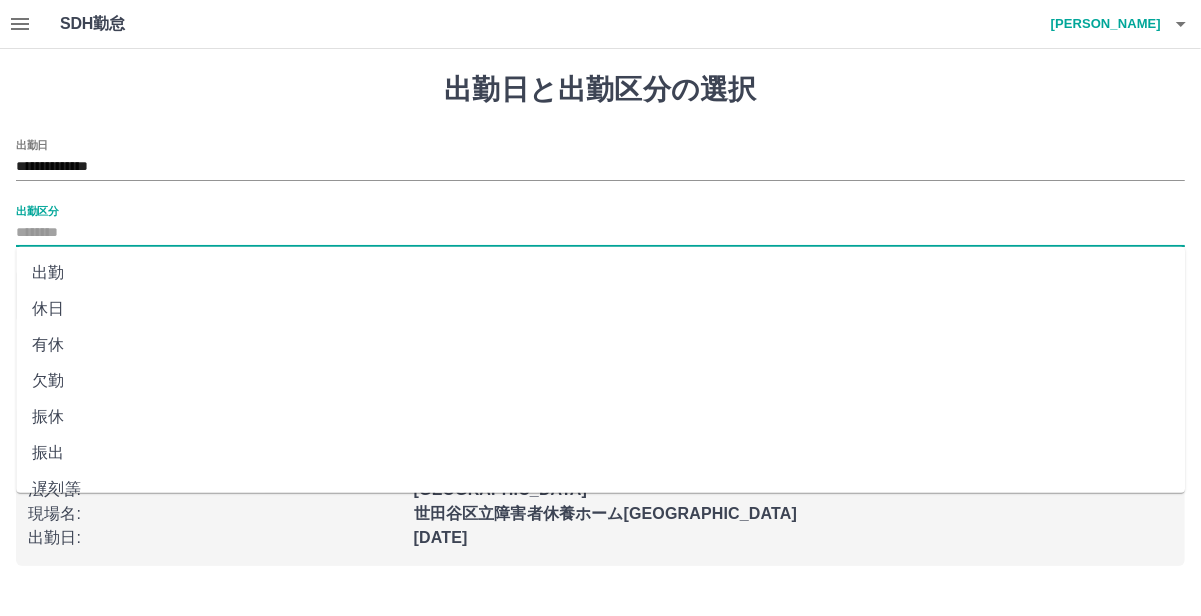 click on "出勤" at bounding box center (600, 273) 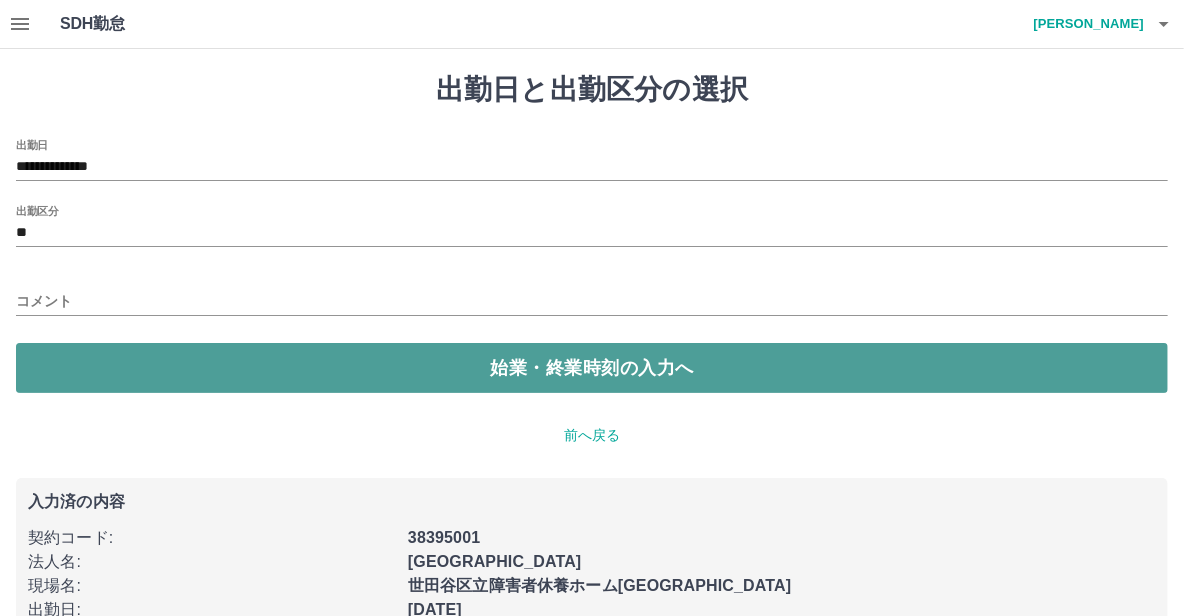 click on "始業・終業時刻の入力へ" at bounding box center [592, 368] 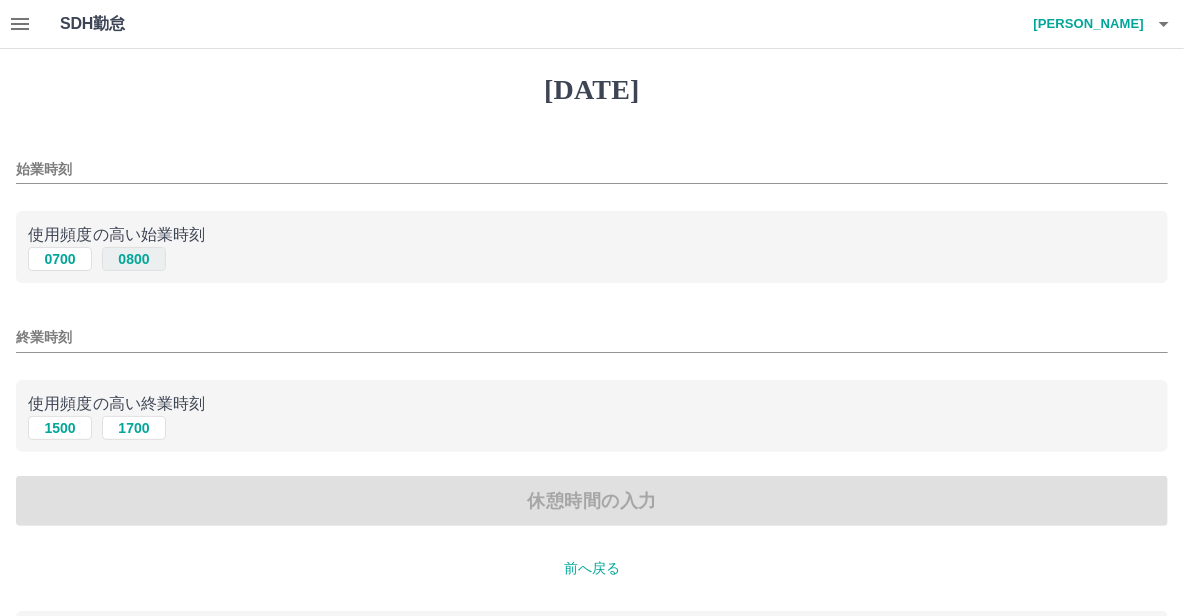 click on "0800" at bounding box center (134, 259) 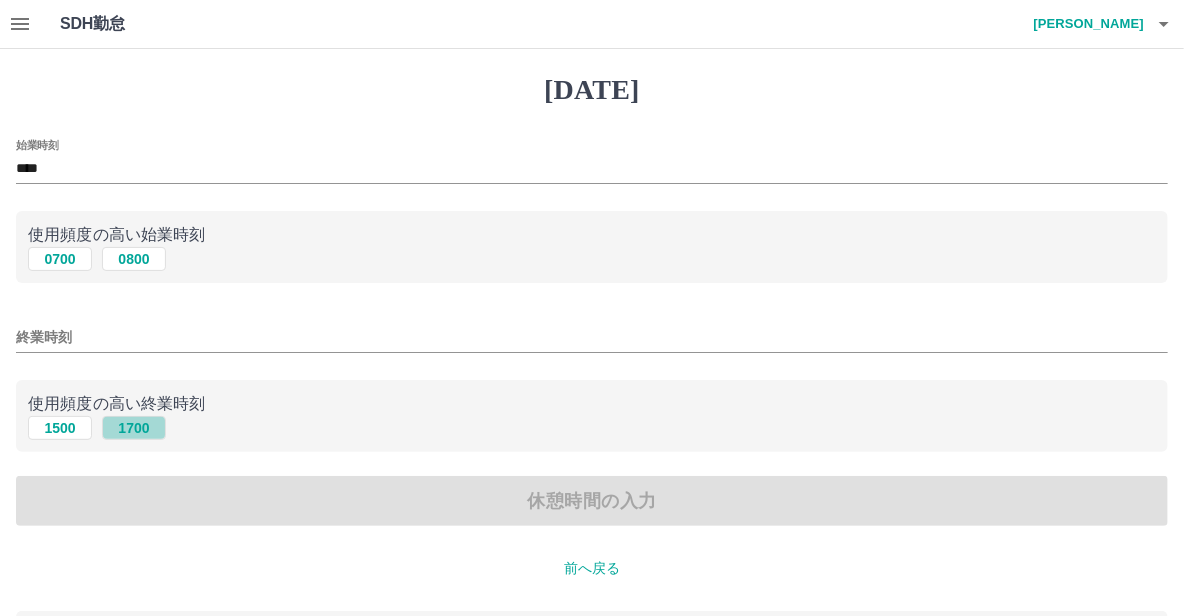 click on "1700" at bounding box center [134, 428] 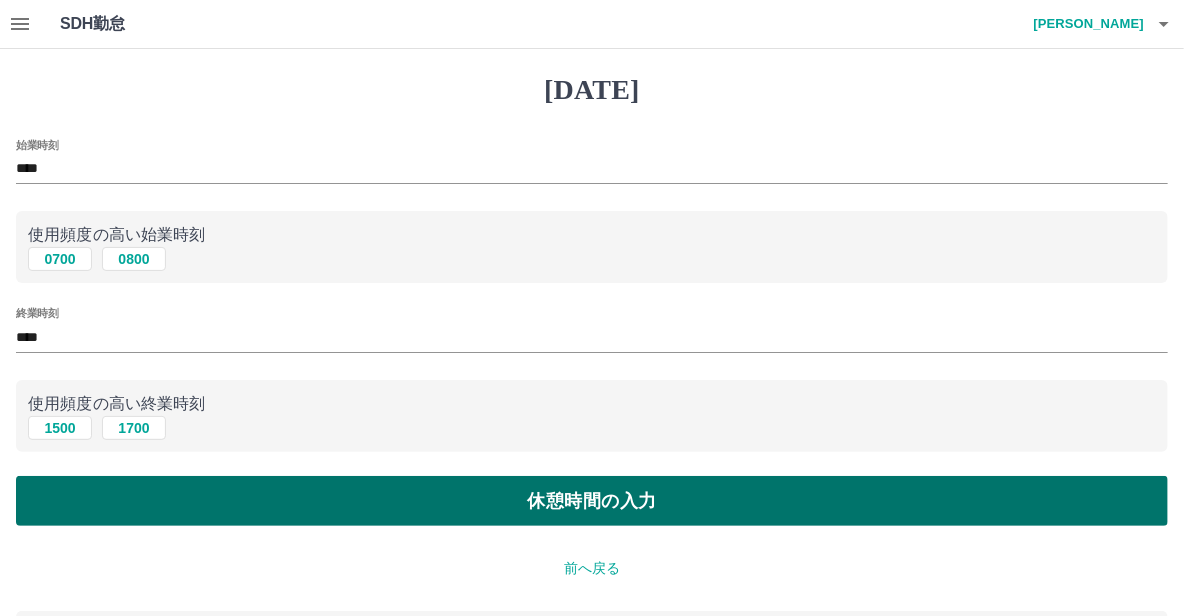 click on "休憩時間の入力" at bounding box center [592, 501] 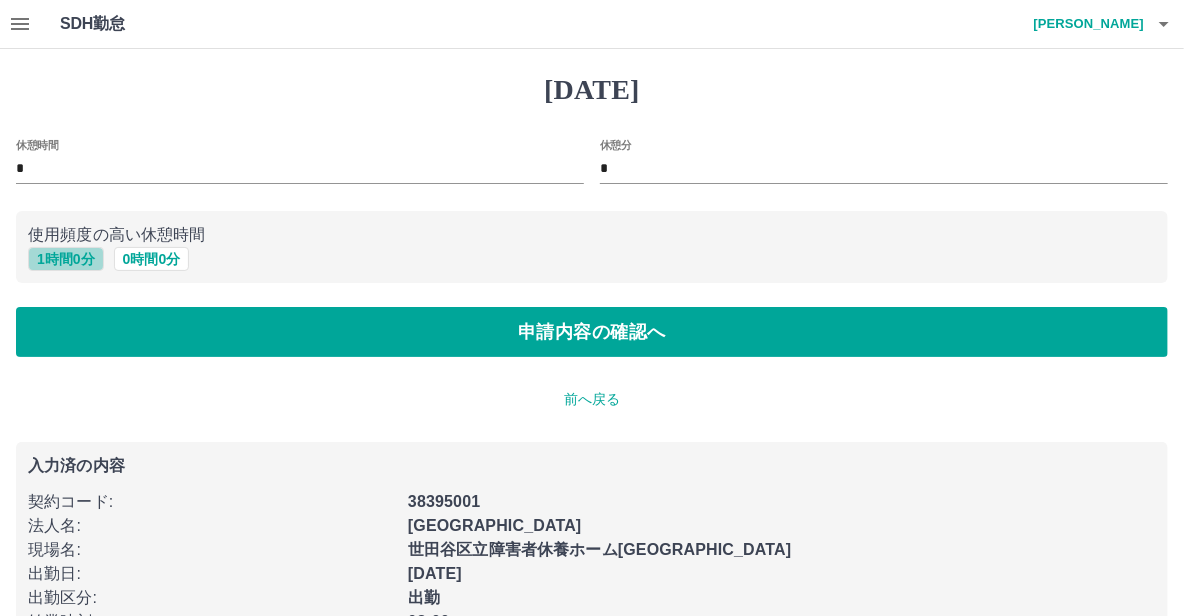 click on "1 時間 0 分" at bounding box center (66, 259) 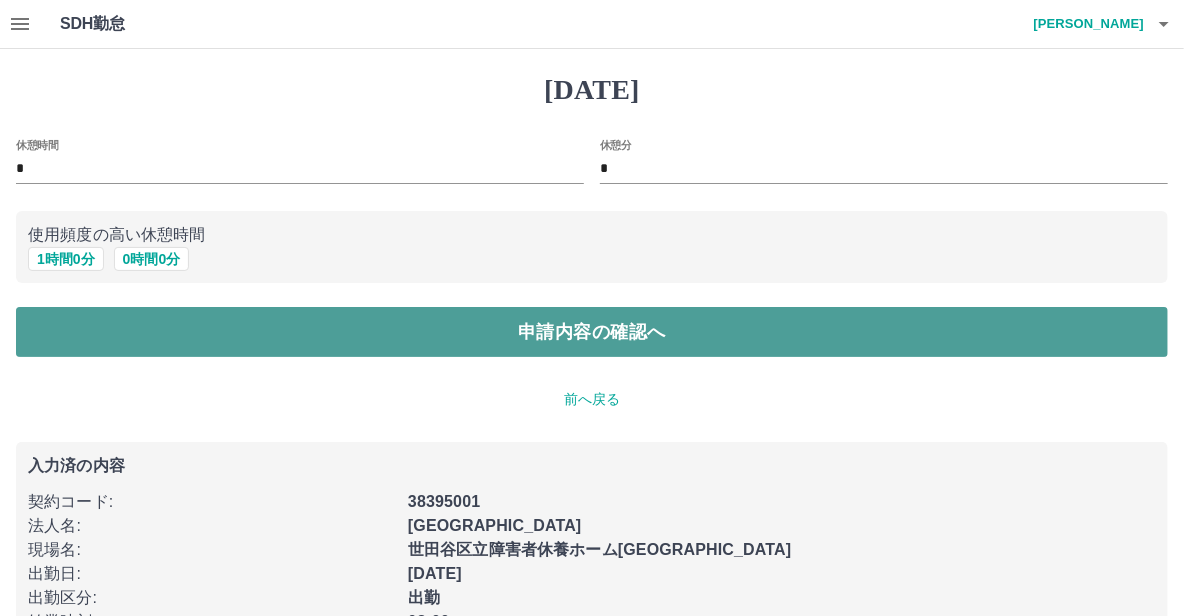 click on "申請内容の確認へ" at bounding box center (592, 332) 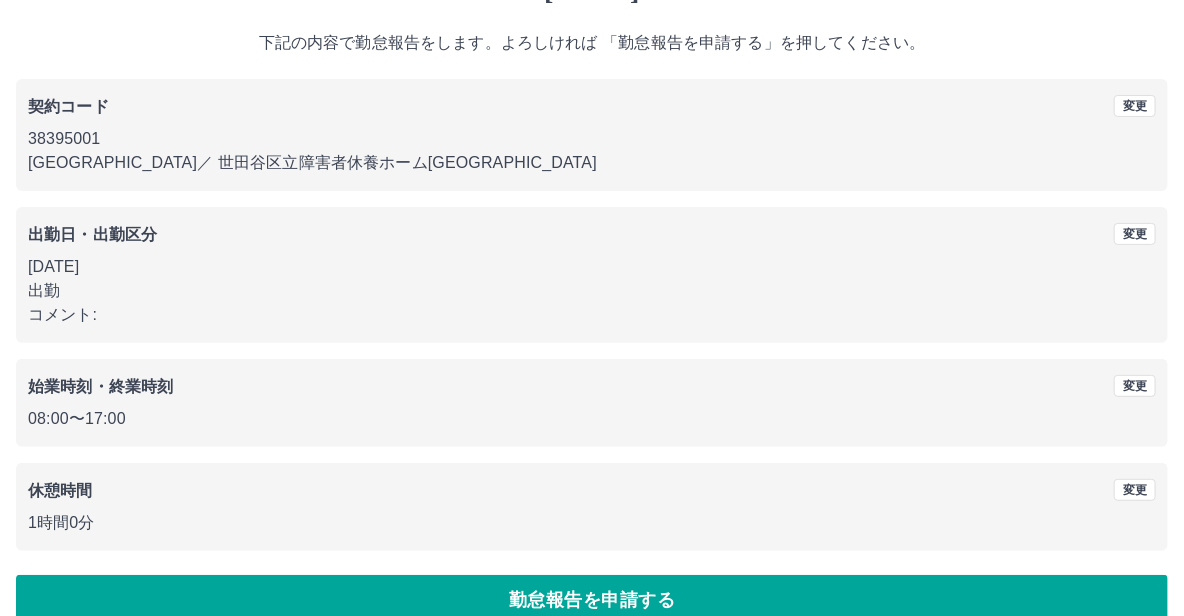 scroll, scrollTop: 131, scrollLeft: 0, axis: vertical 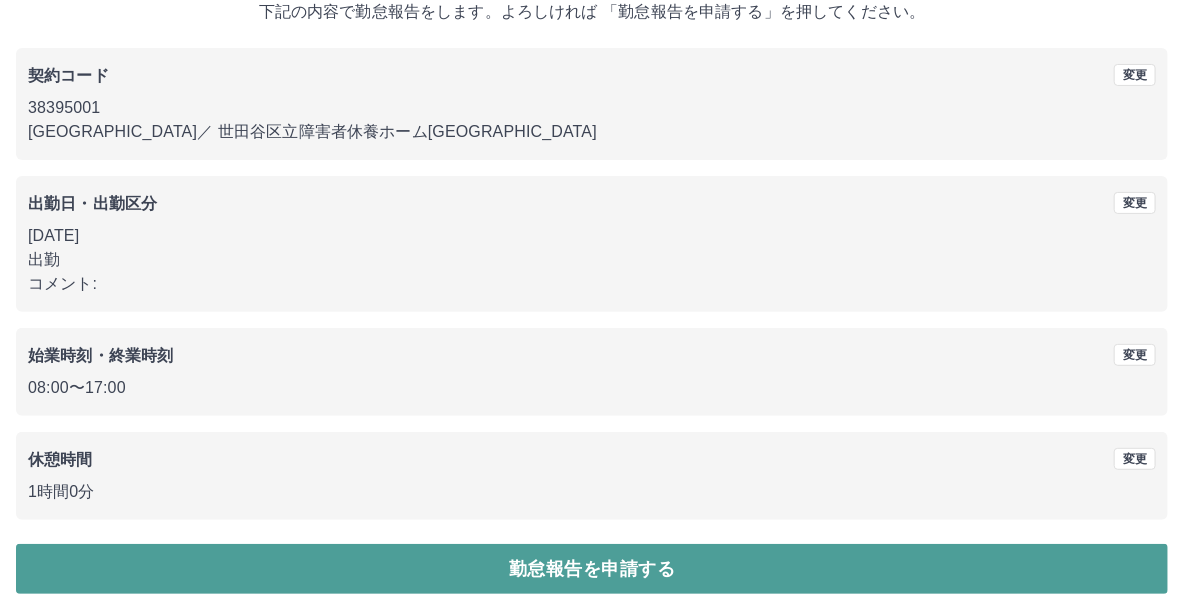 click on "勤怠報告を申請する" at bounding box center (592, 569) 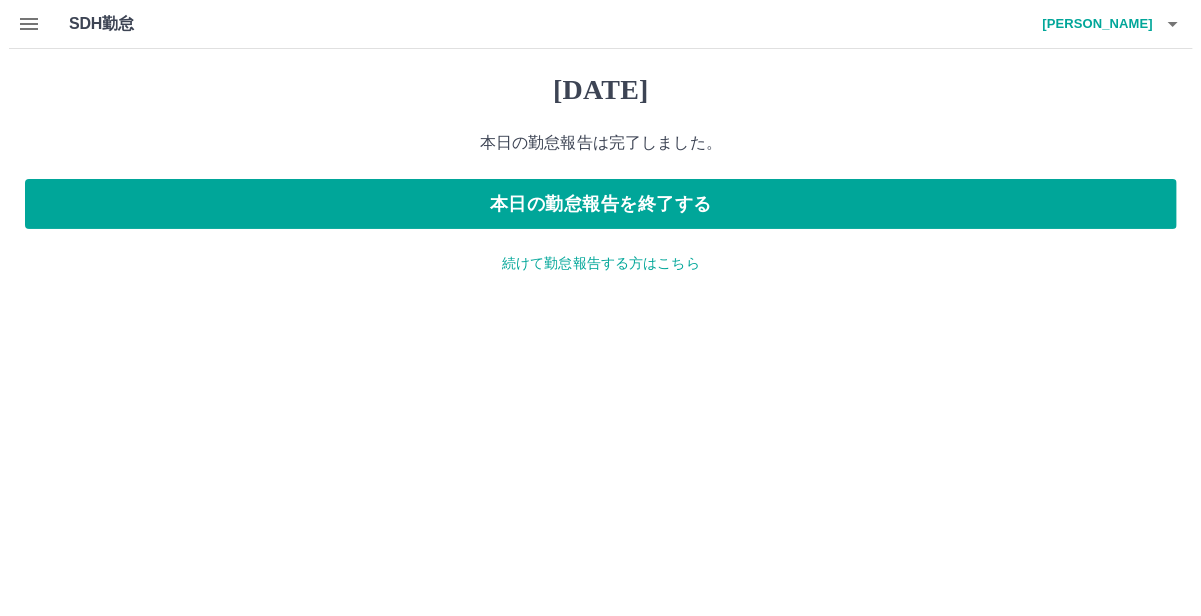 scroll, scrollTop: 0, scrollLeft: 0, axis: both 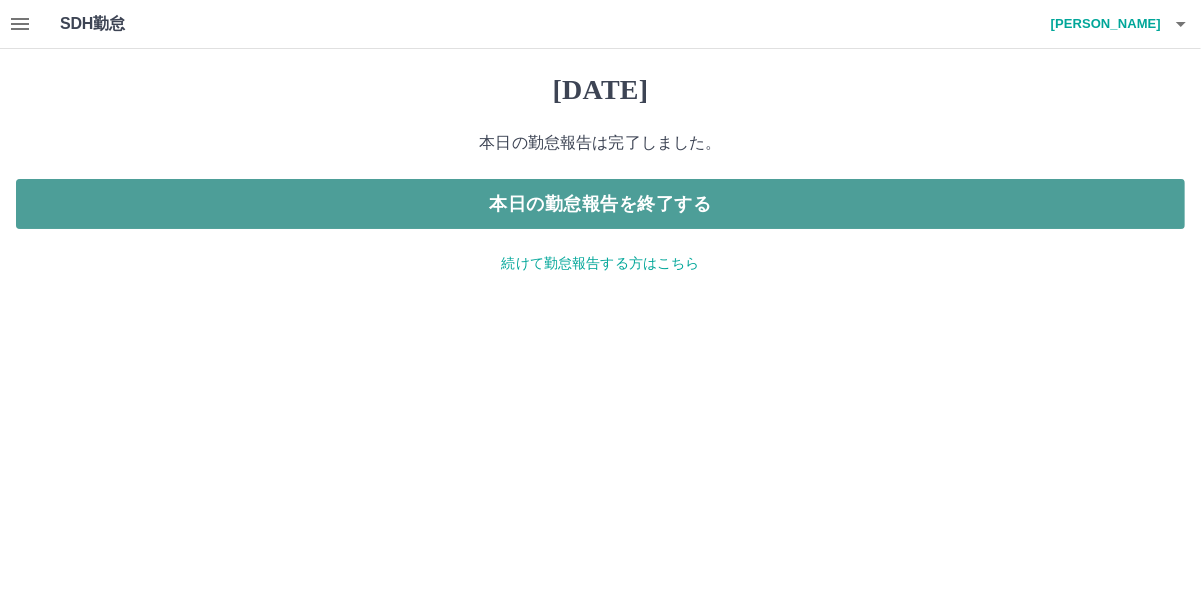 click on "本日の勤怠報告を終了する" at bounding box center [600, 204] 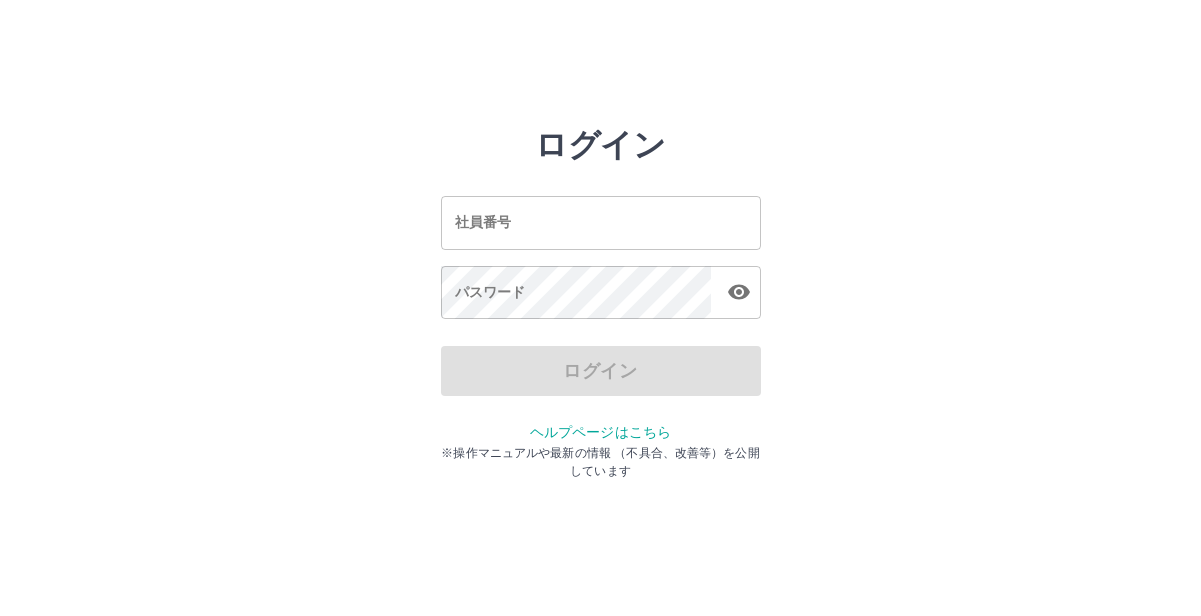 scroll, scrollTop: 0, scrollLeft: 0, axis: both 